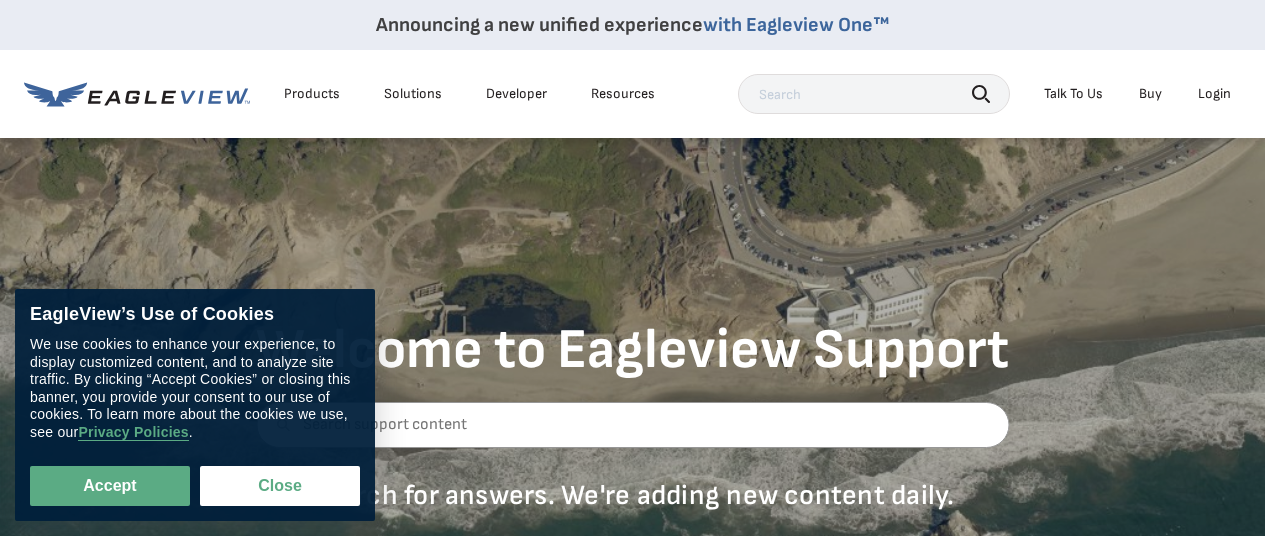 scroll, scrollTop: 0, scrollLeft: 0, axis: both 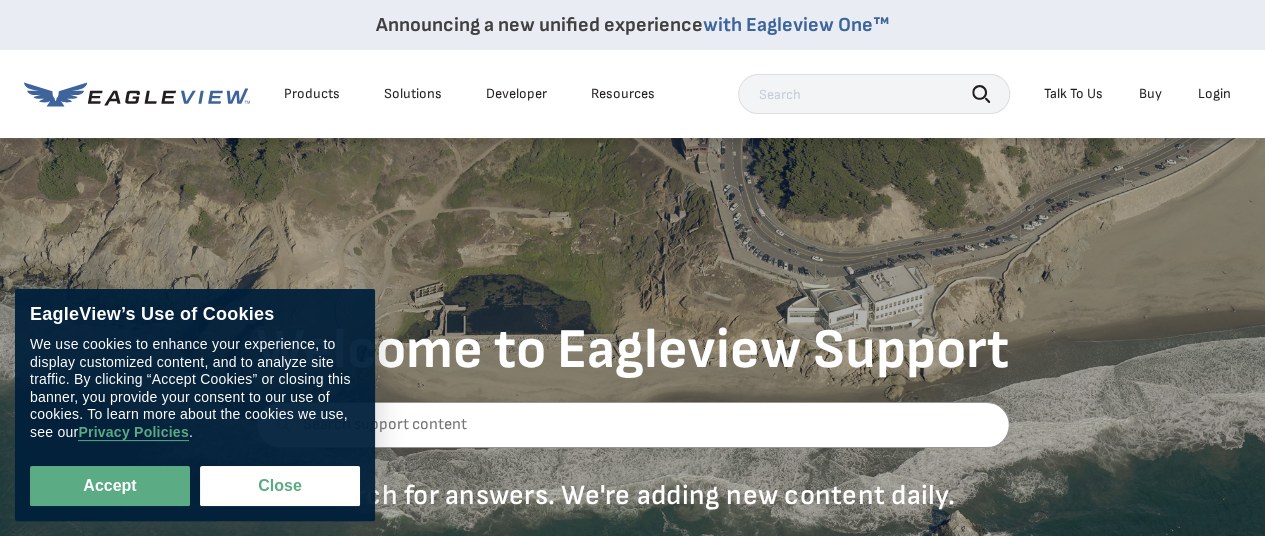 click on "Login" at bounding box center (1214, 94) 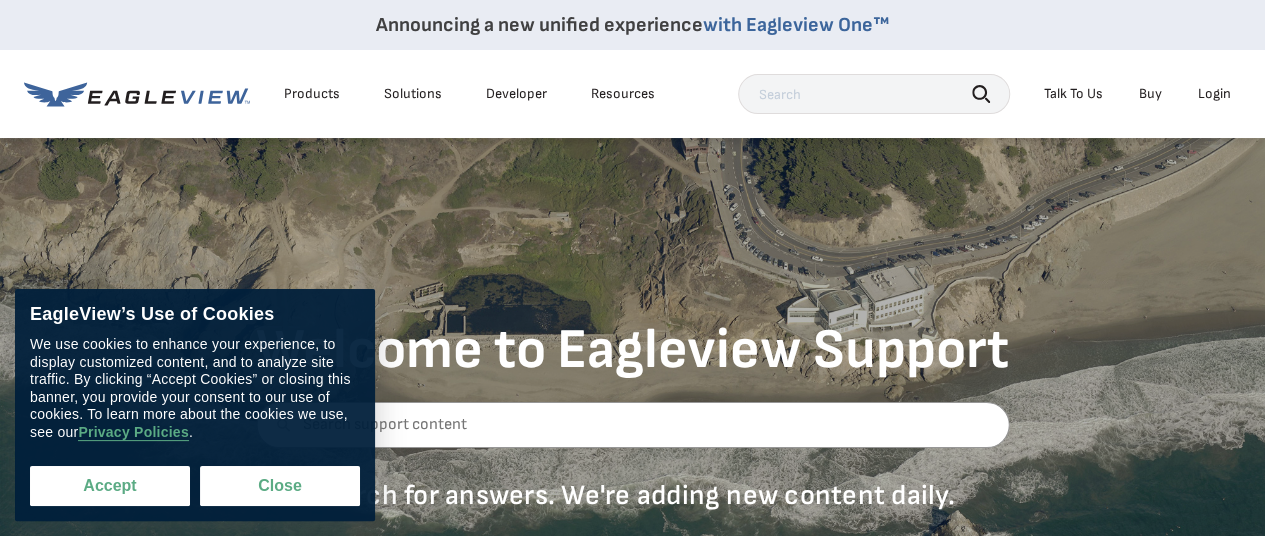 click on "Accept" at bounding box center (110, 486) 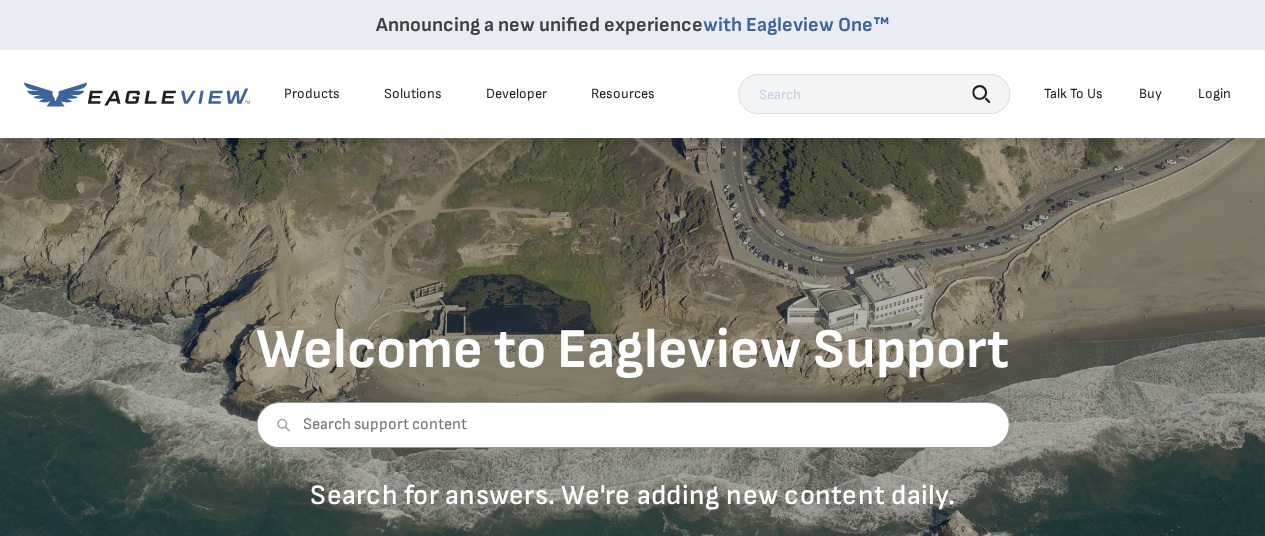 click on "Login" at bounding box center [1214, 94] 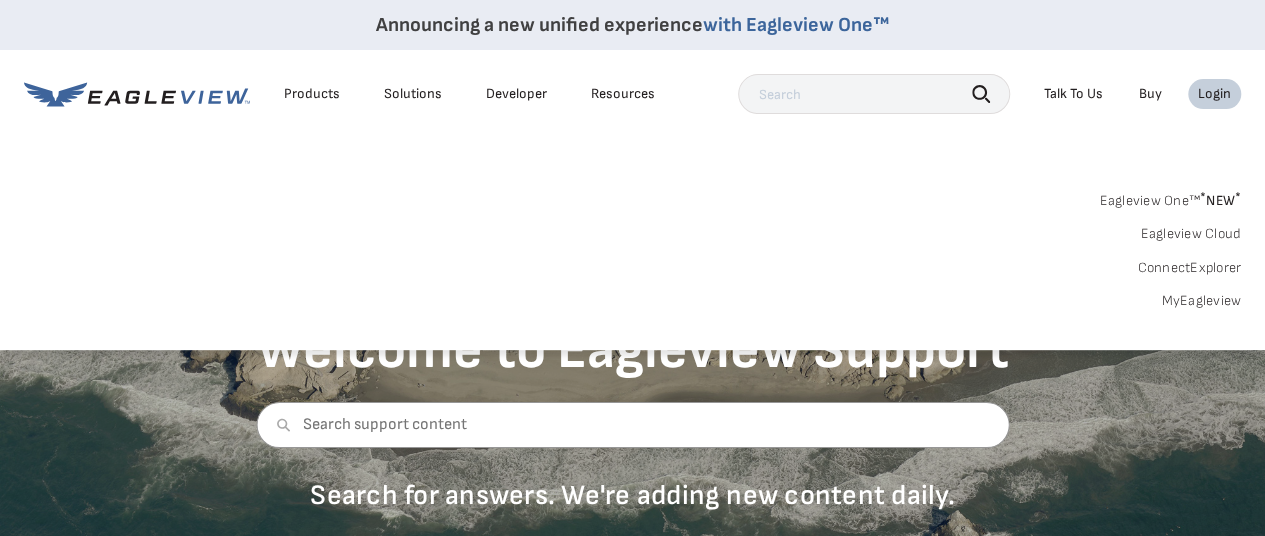 click on "Eagleview One™  * NEW *" at bounding box center (1170, 197) 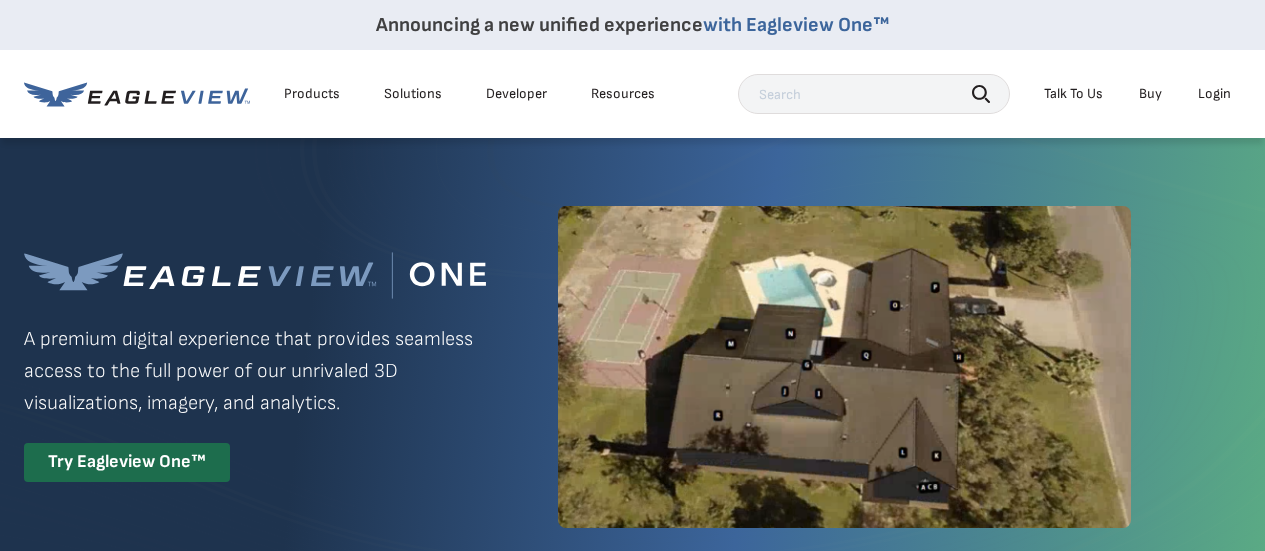 scroll, scrollTop: 0, scrollLeft: 0, axis: both 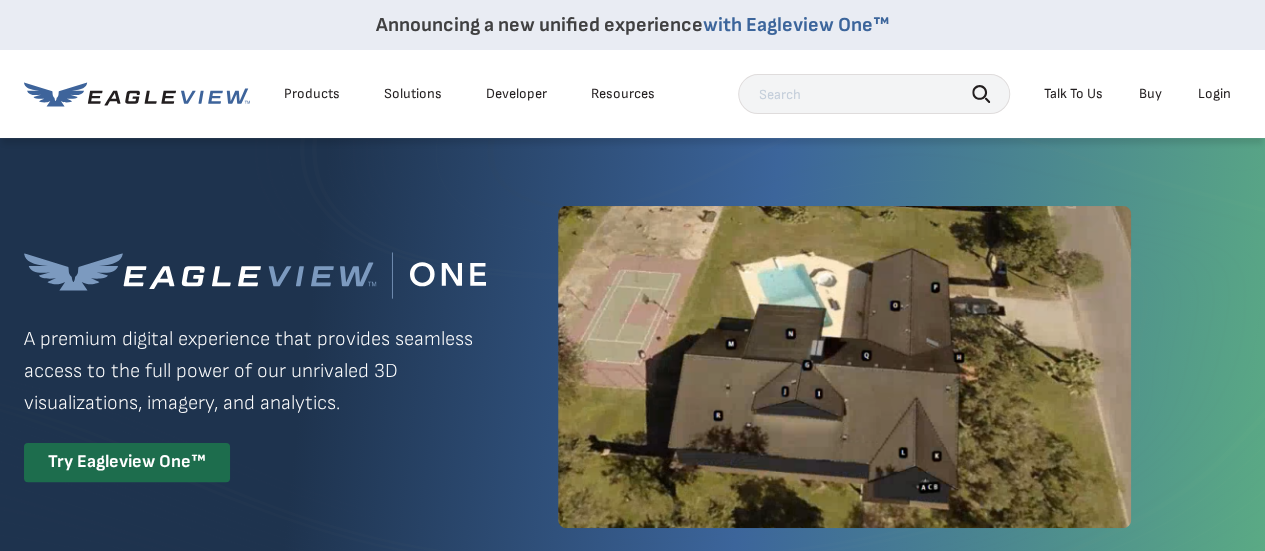 click on "Login" at bounding box center (1214, 94) 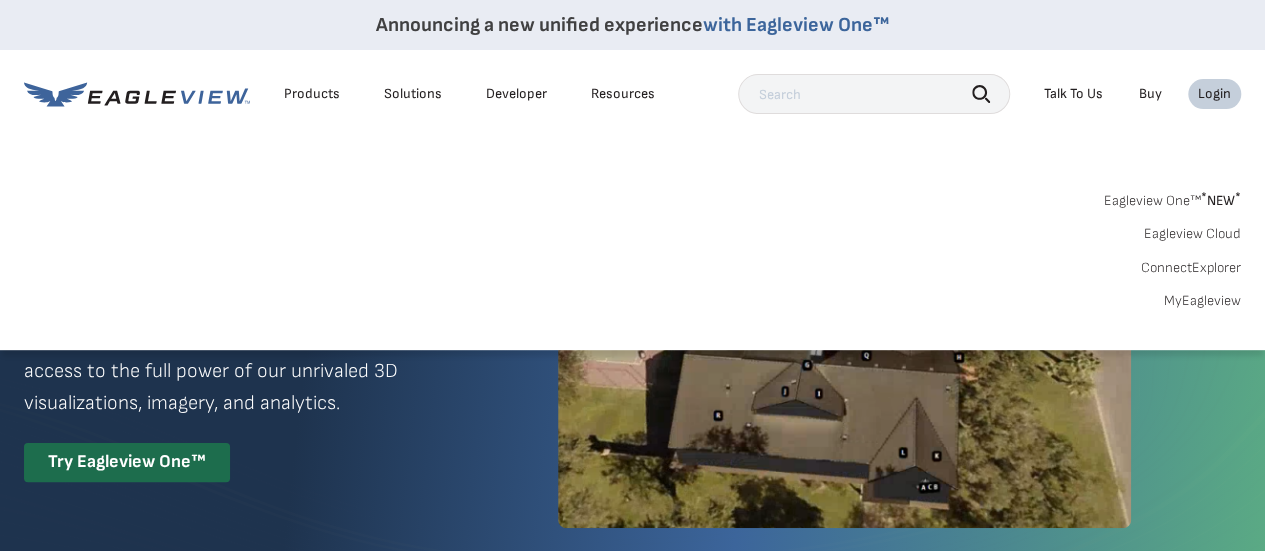click on "MyEagleview" at bounding box center [1202, 301] 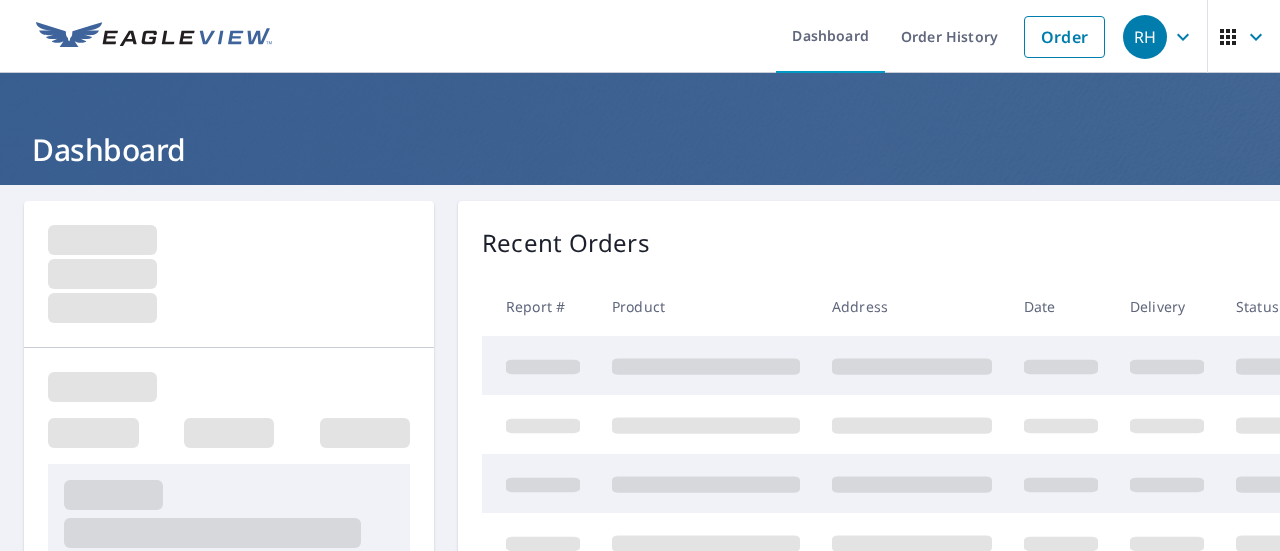 scroll, scrollTop: 0, scrollLeft: 0, axis: both 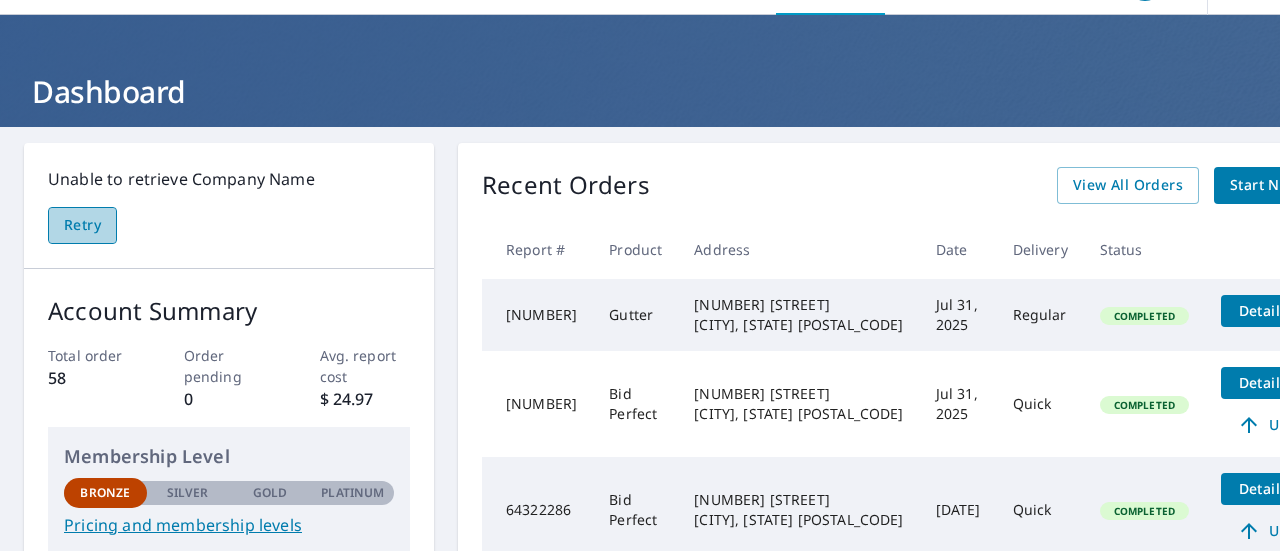 click on "Retry" at bounding box center [82, 225] 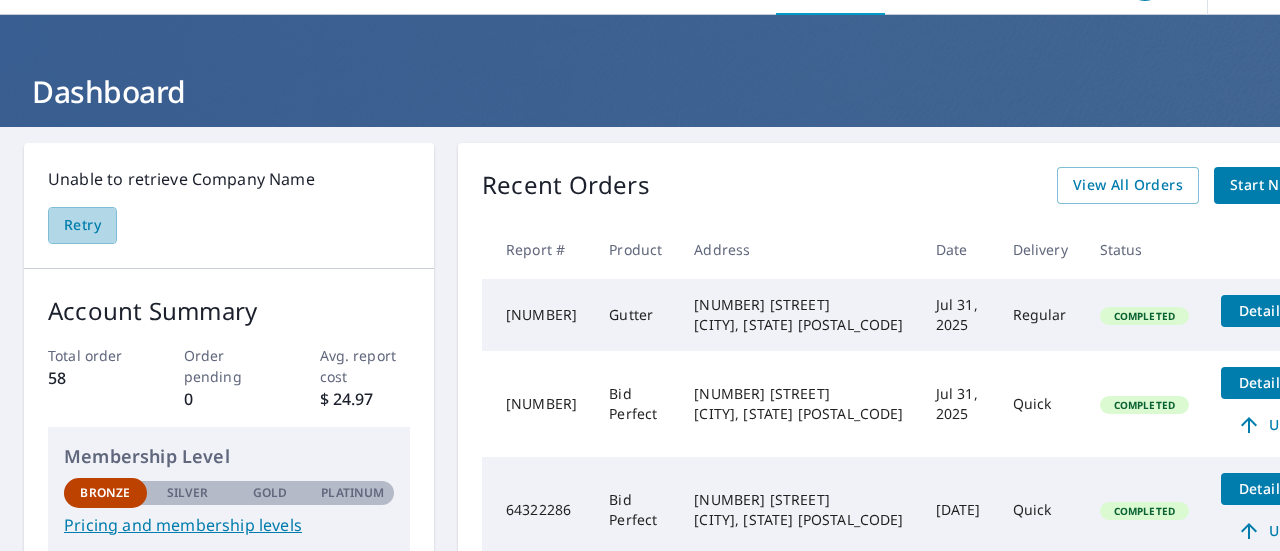 click on "Retry" at bounding box center [82, 225] 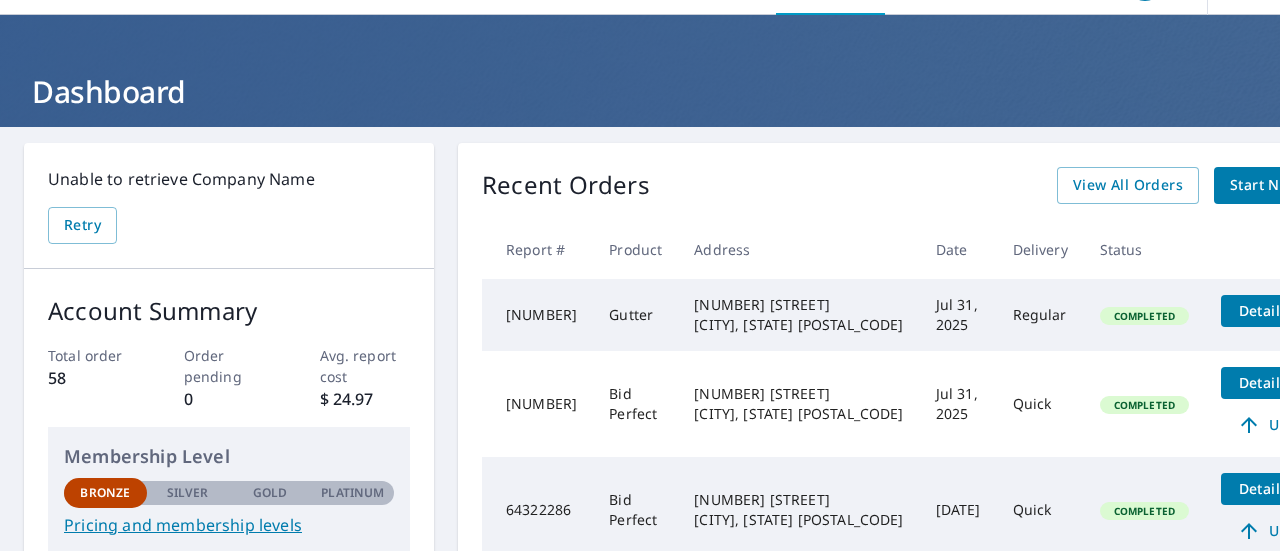click on "Start New Order" at bounding box center [1288, 185] 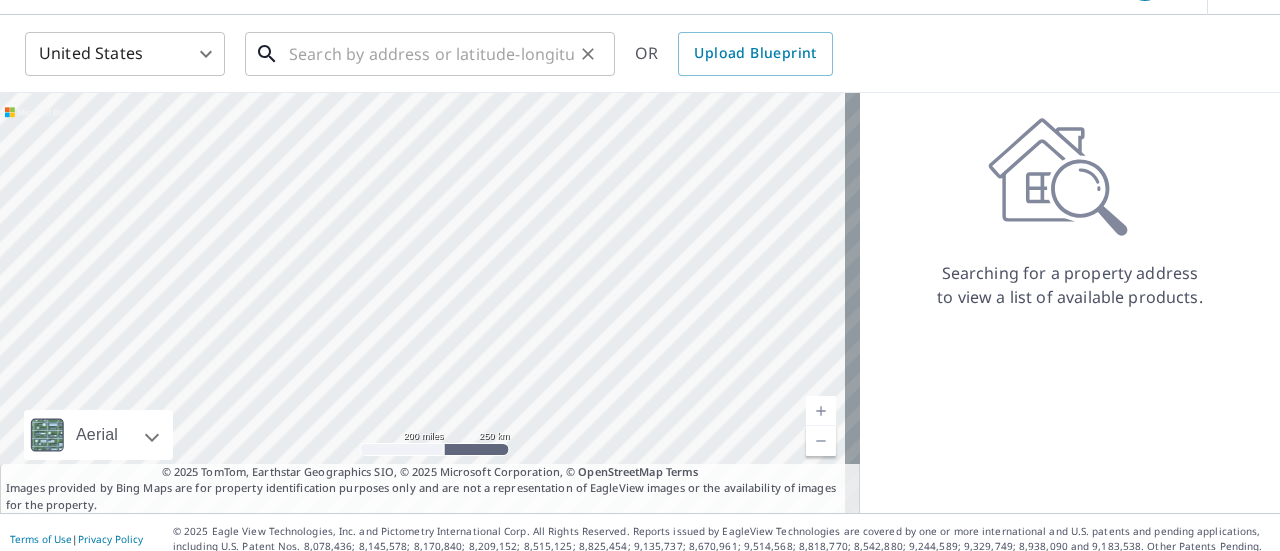 click at bounding box center [431, 54] 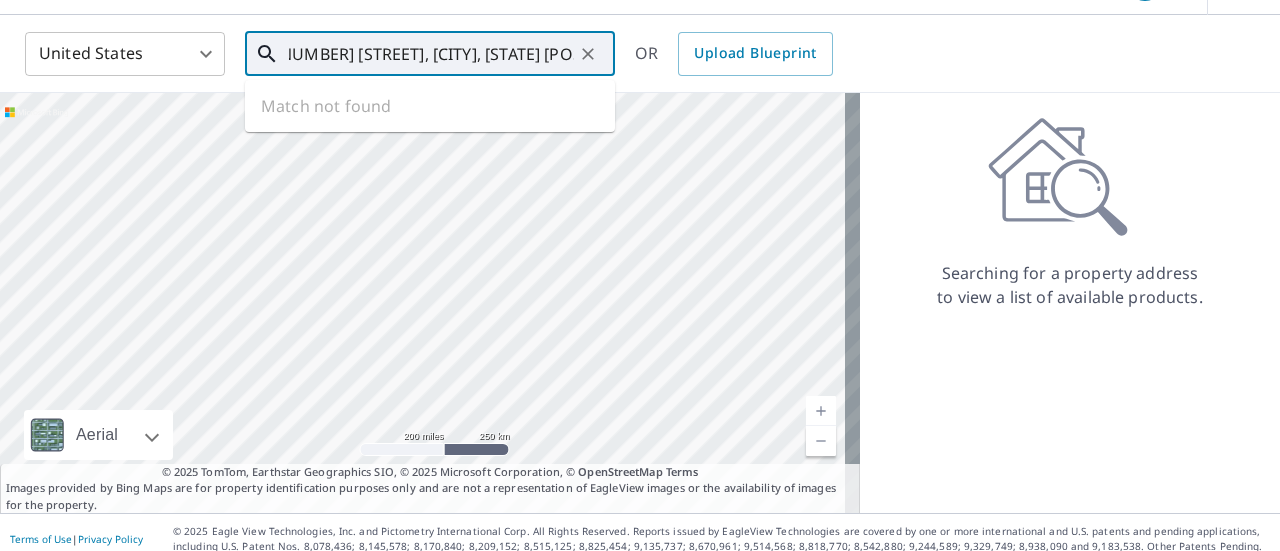 scroll, scrollTop: 0, scrollLeft: 23, axis: horizontal 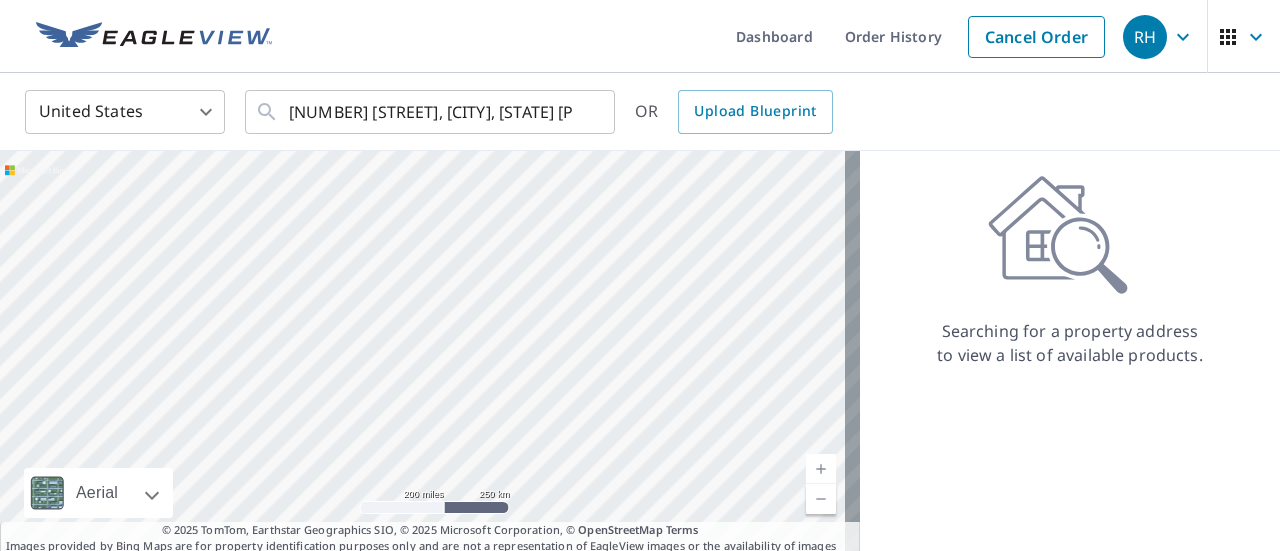 click on "United States US ​ [NUMBER] [STREET], [CITY], [STATE] [POSTAL_CODE] ​ OR Upload Blueprint" at bounding box center (633, 111) 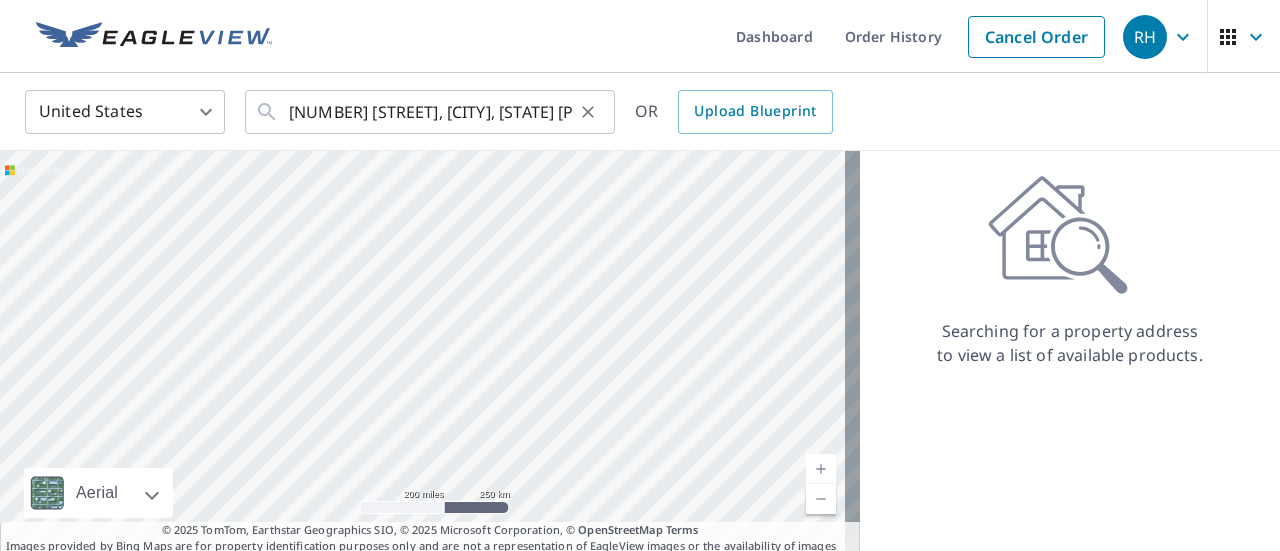 click on "[NUMBER] [STREET], [CITY], [STATE] [POSTAL_CODE] ​" at bounding box center [430, 112] 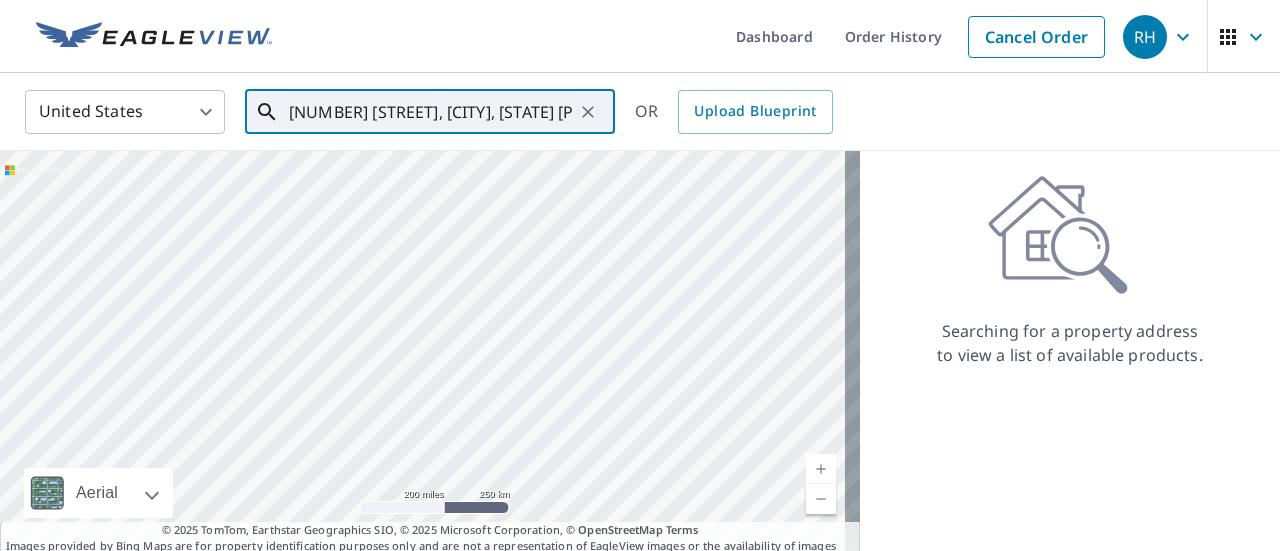 scroll, scrollTop: 0, scrollLeft: 23, axis: horizontal 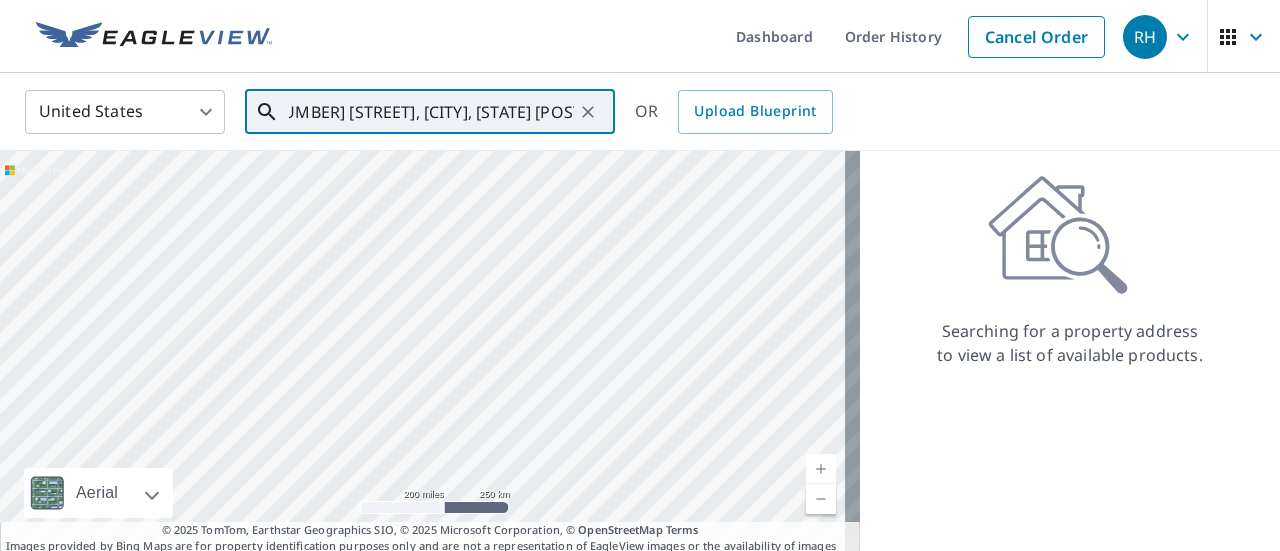 click 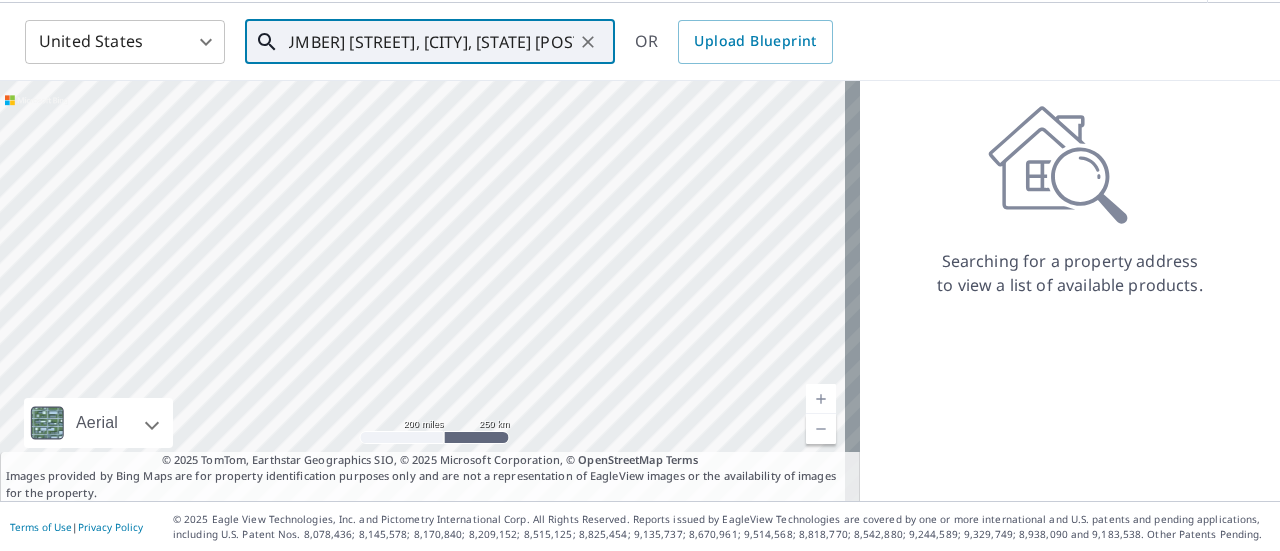 scroll, scrollTop: 0, scrollLeft: 0, axis: both 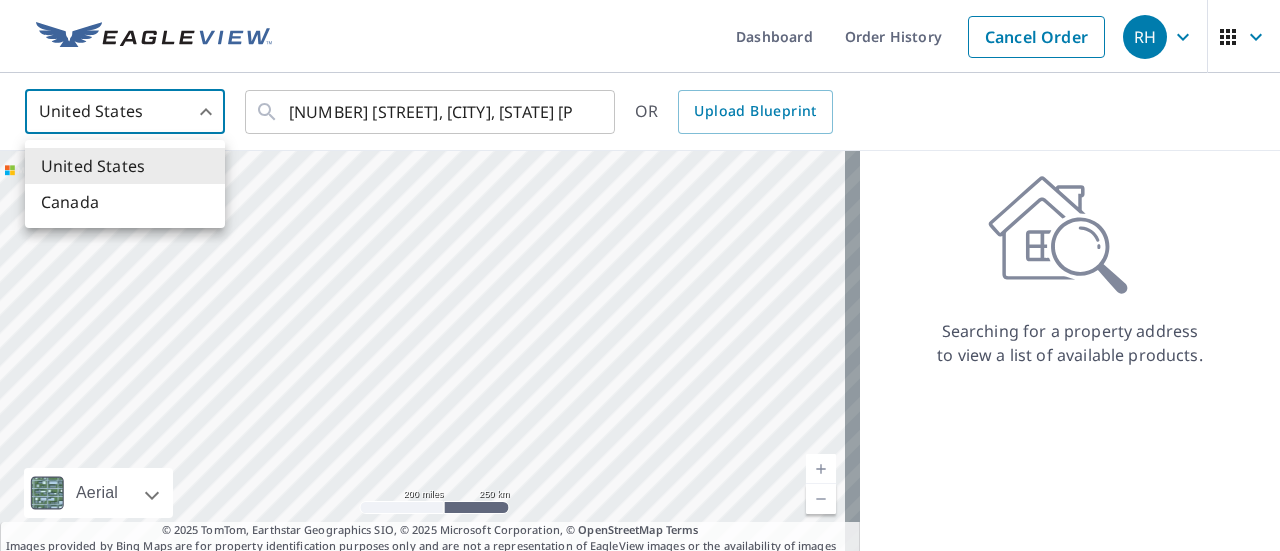 click on "RH RH
Dashboard Order History Cancel Order RH United States US ​ [NUMBER] [STREET], [CITY], [STATE] [POSTAL_CODE] ​ OR Upload Blueprint Aerial Road A standard road map Aerial A detailed look from above Labels Labels 200 miles 250 km © 2025 TomTom, Earthstar Geographics  SIO, © 2025 Microsoft Corporation Terms © 2025 TomTom, Earthstar Geographics SIO, © 2025 Microsoft Corporation, ©   OpenStreetMap   Terms Images provided by Bing Maps are for property identification purposes only and are not a representation of EagleView images or the availability of images for the property. Searching for a property address to view a list of available products. Terms of Use  |  Privacy Policy © 2025 Eagle View Technologies, Inc. and Pictometry International Corp. All Rights Reserved. Reports issued by EagleView Technologies are covered by   one or more international and U.S. patents and pending applications, including U.S. Patent Nos. 8,078,436; 8,145,578; 8,170,840; 8,209,152;" at bounding box center [640, 275] 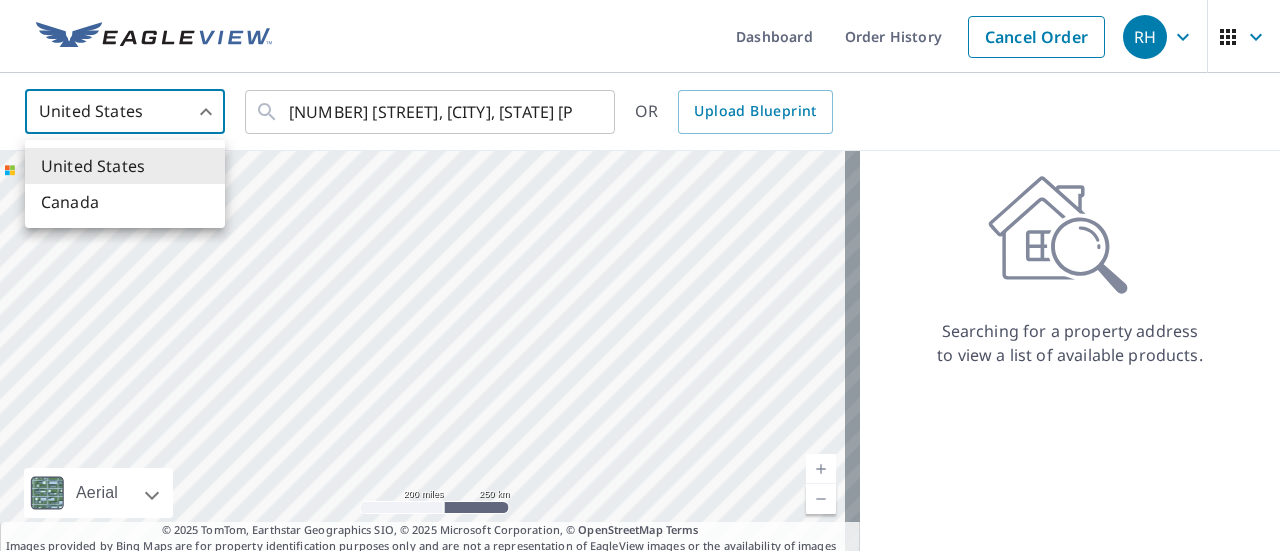 click at bounding box center [640, 275] 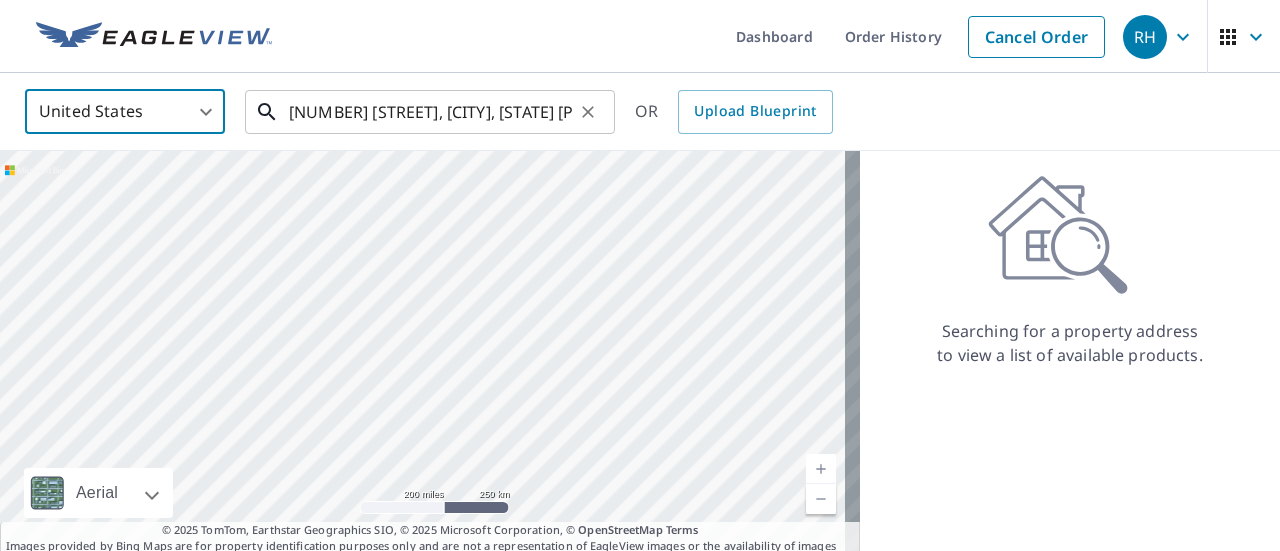 click on "[NUMBER] [STREET], [CITY], [STATE] [POSTAL_CODE]" at bounding box center (431, 112) 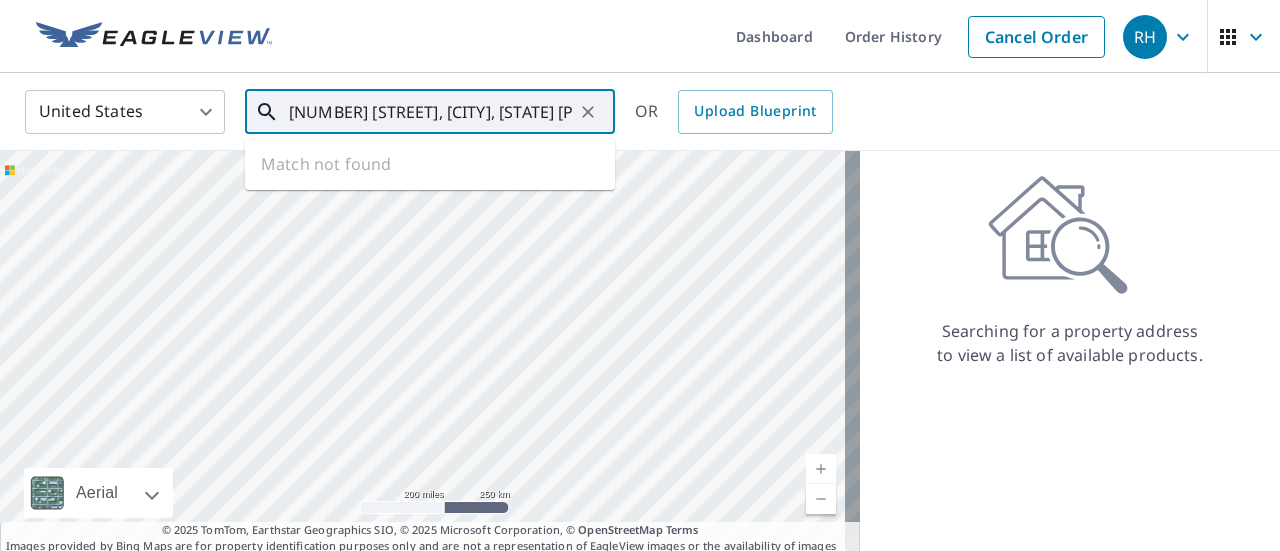 click on "[NUMBER] [STREET], [CITY], [STATE] [POSTAL_CODE]" at bounding box center [431, 112] 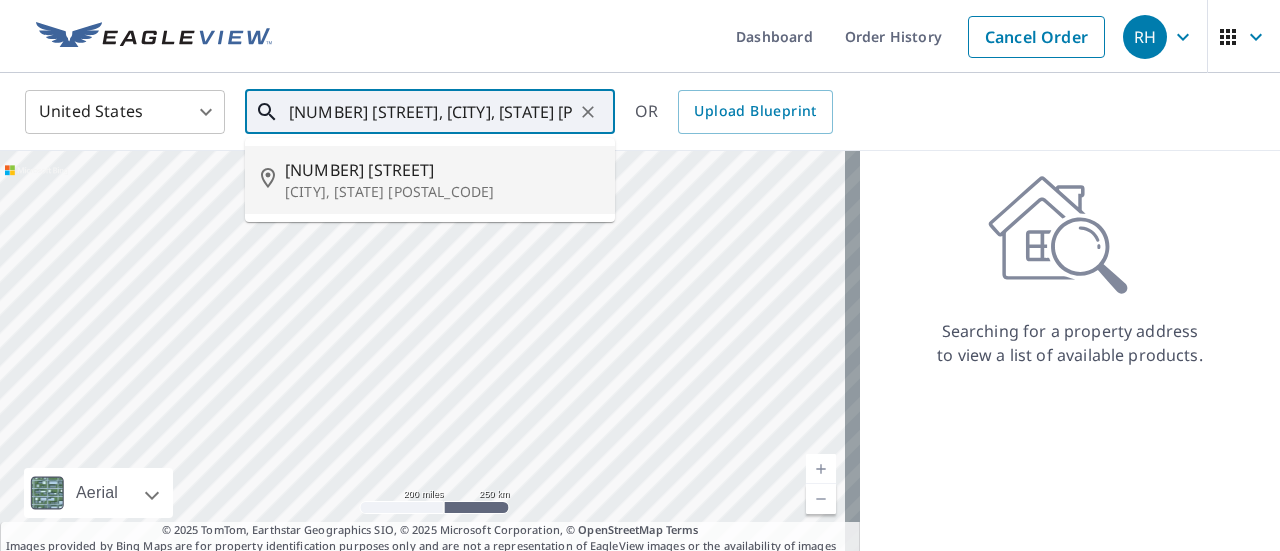 click on "[NUMBER] [STREET]" at bounding box center [442, 170] 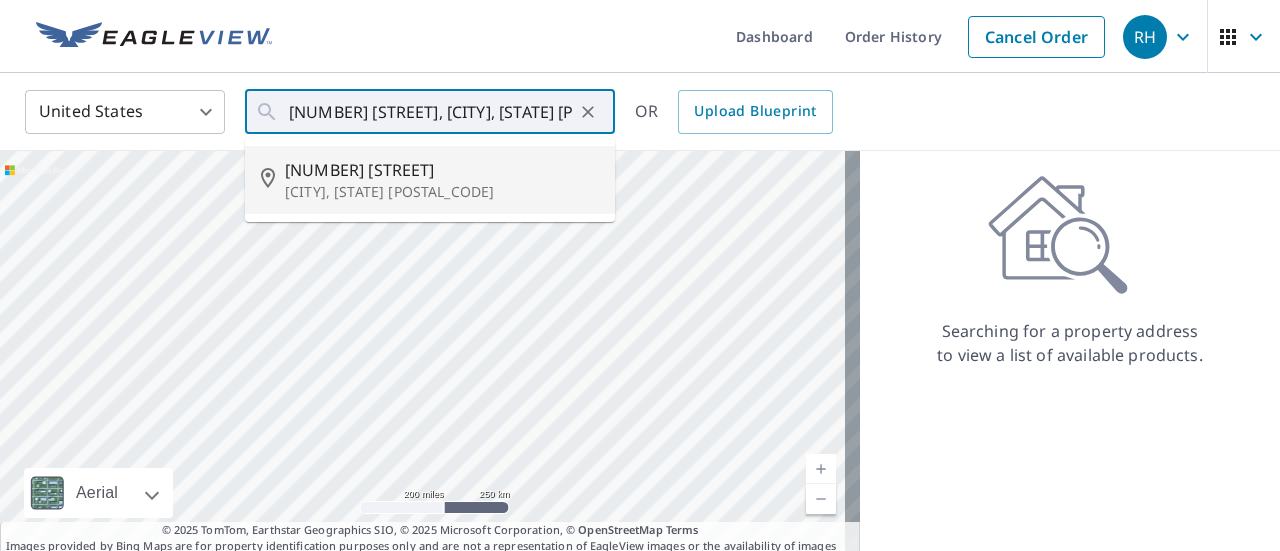 type on "[NUMBER] [STREET] [CITY], [STATE] [POSTAL_CODE]" 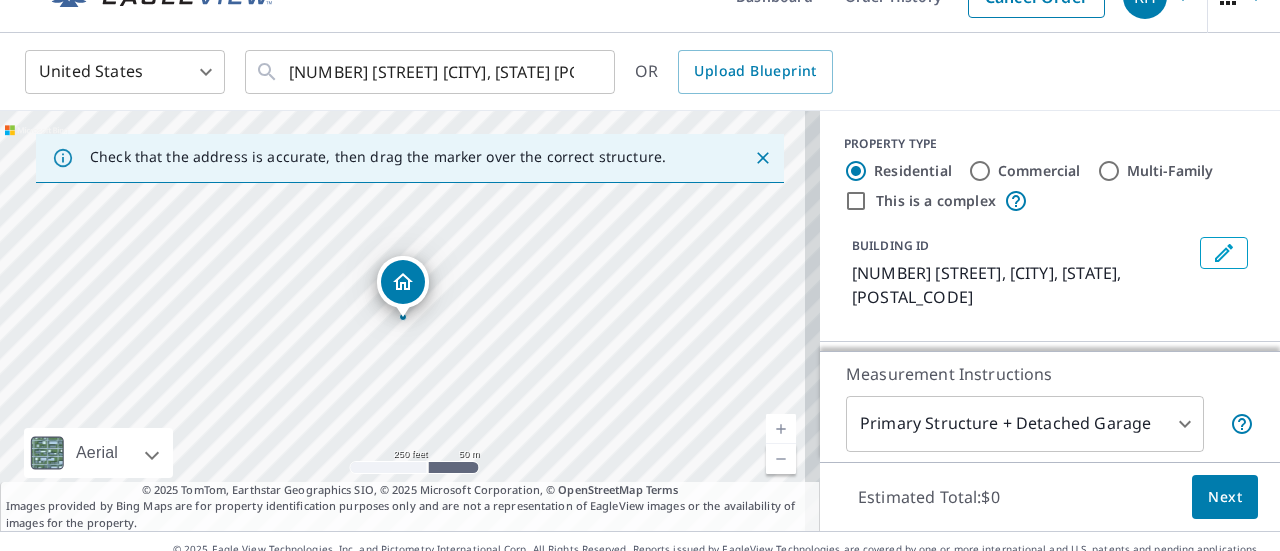 scroll, scrollTop: 70, scrollLeft: 0, axis: vertical 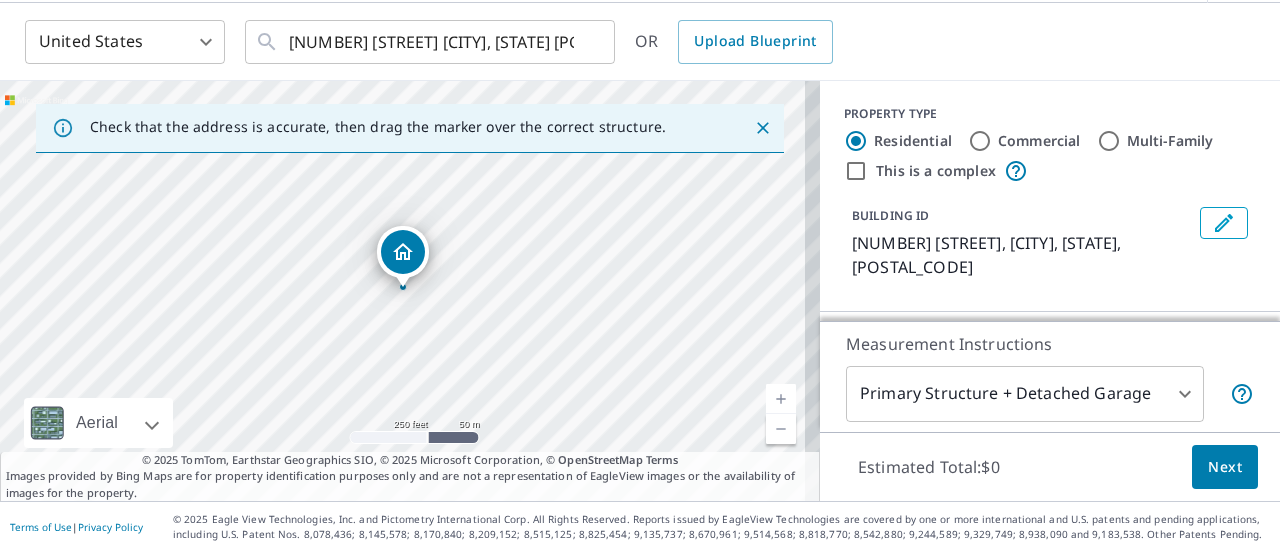 click on "RH RH
Dashboard Order History Cancel Order RH United States US ​ [NUMBER] [STREET] [CITY], [STATE] [POSTAL_CODE] ​ OR Upload Blueprint Check that the address is accurate, then drag the marker over the correct structure. [NUMBER] [STREET] [CITY], [STATE] [POSTAL_CODE] Aerial Road A standard road map Aerial A detailed look from above Labels Labels 250 feet 50 m © 2025 TomTom, © Vexcel Imaging, © 2025 Microsoft Corporation,  © OpenStreetMap Terms © 2025 TomTom, Earthstar Geographics SIO, © 2025 Microsoft Corporation, ©   OpenStreetMap   Terms Images provided by Bing Maps are for property identification purposes only and are not a representation of EagleView images or the availability of images for the property. PROPERTY TYPE Residential Commercial Multi-Family This is a complex BUILDING ID [NUMBER] [STREET], [CITY], [STATE], [POSTAL_CODE] Full House Products New Full House™ $105 Roof Products New Premium $32.75 - $87 QuickSquares™ $18 Gutter $13.75 Bid Perfect™ $18 Solar Products New Inform Essentials+ $63.25 $79 $30 New" at bounding box center [640, 275] 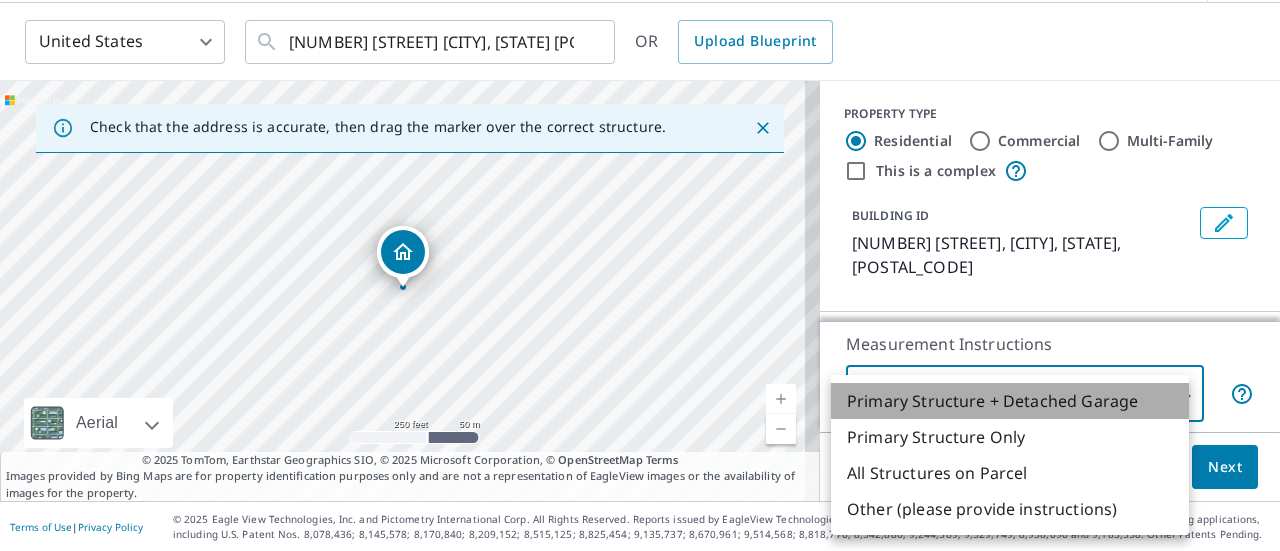 click on "Primary Structure + Detached Garage" at bounding box center [1010, 401] 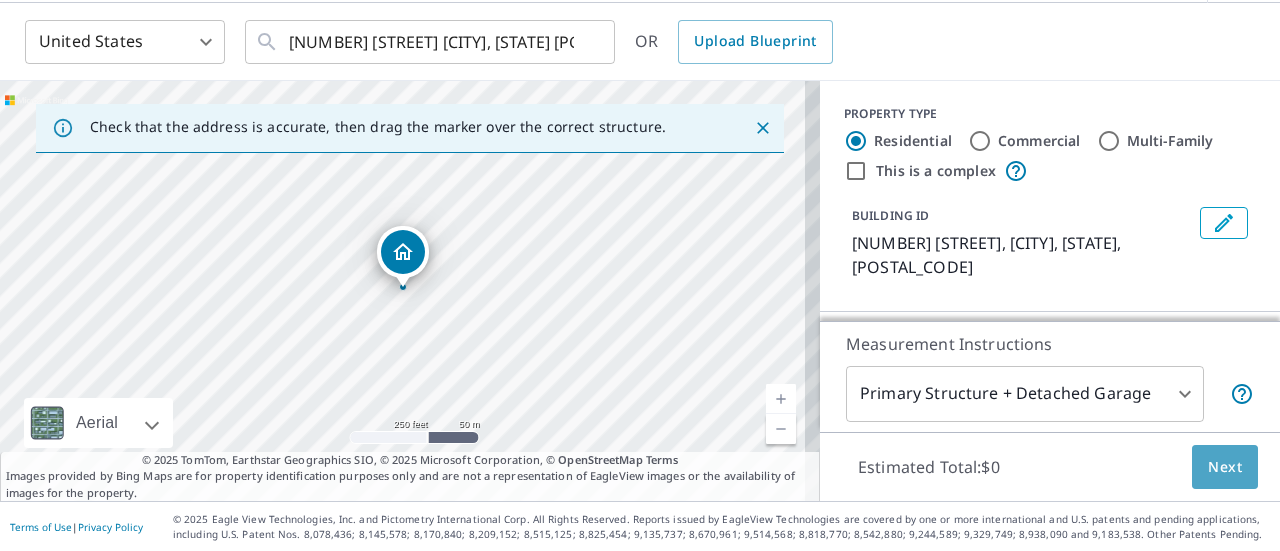 click on "Next" at bounding box center (1225, 467) 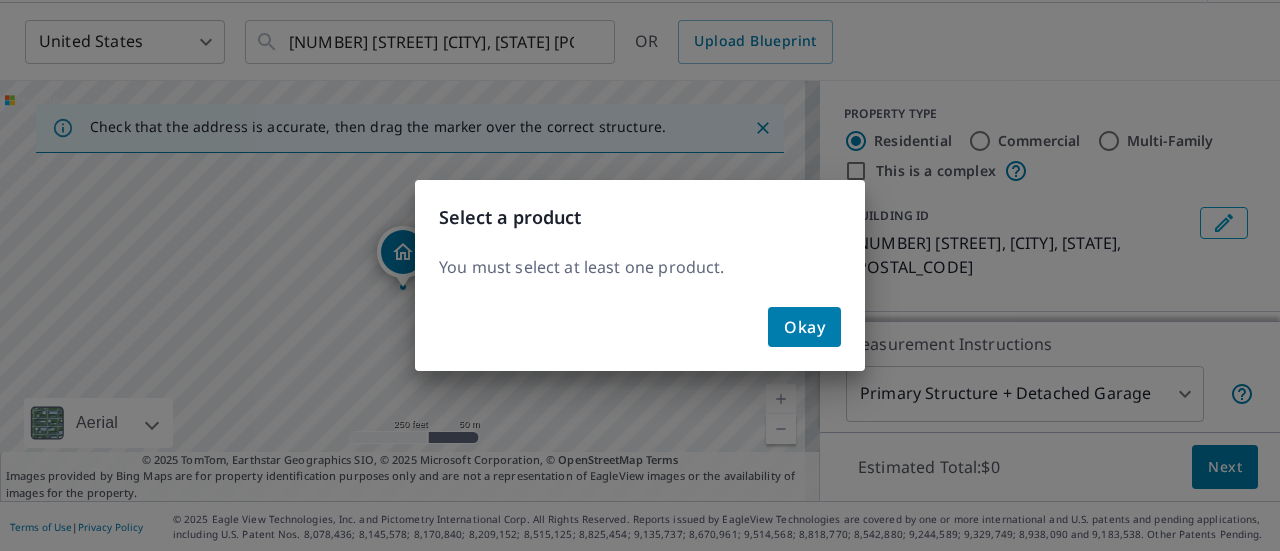 click on "Okay" at bounding box center [804, 327] 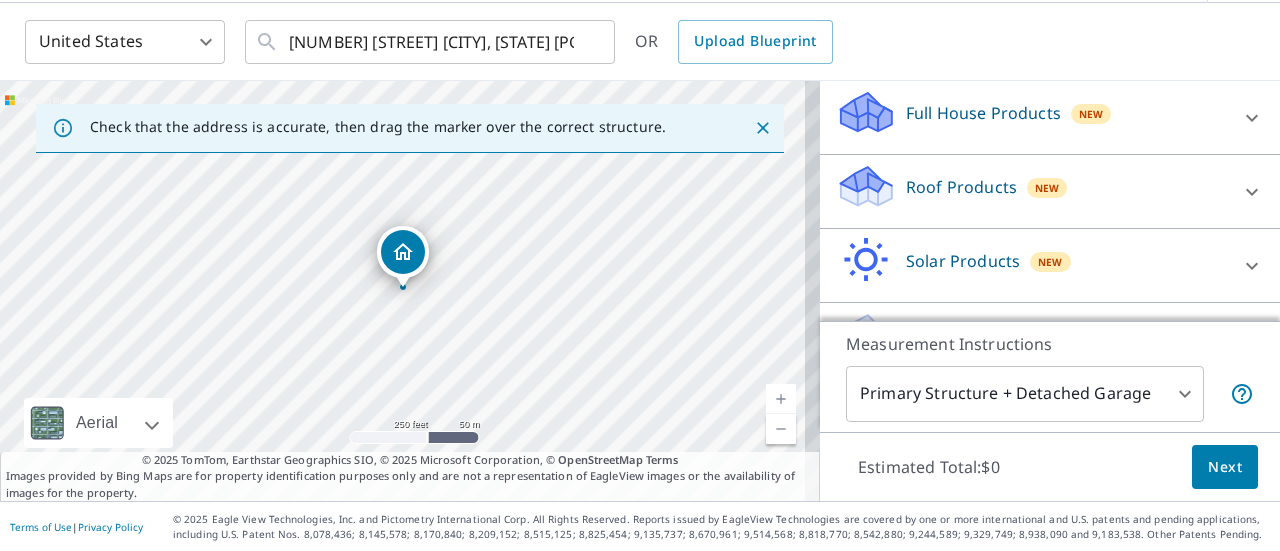 scroll, scrollTop: 228, scrollLeft: 0, axis: vertical 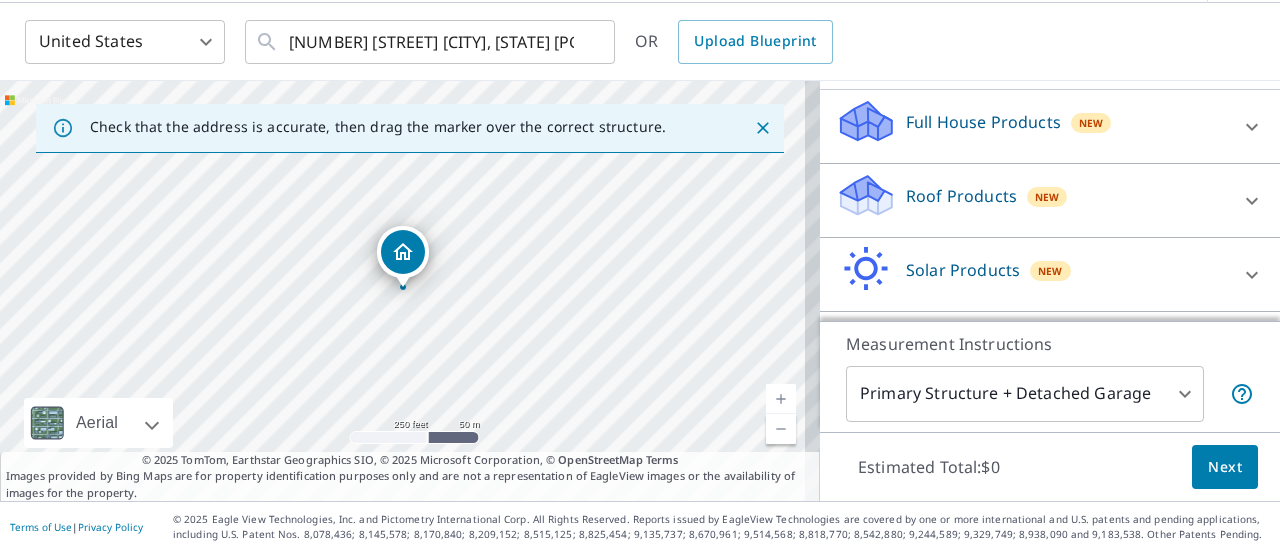 click 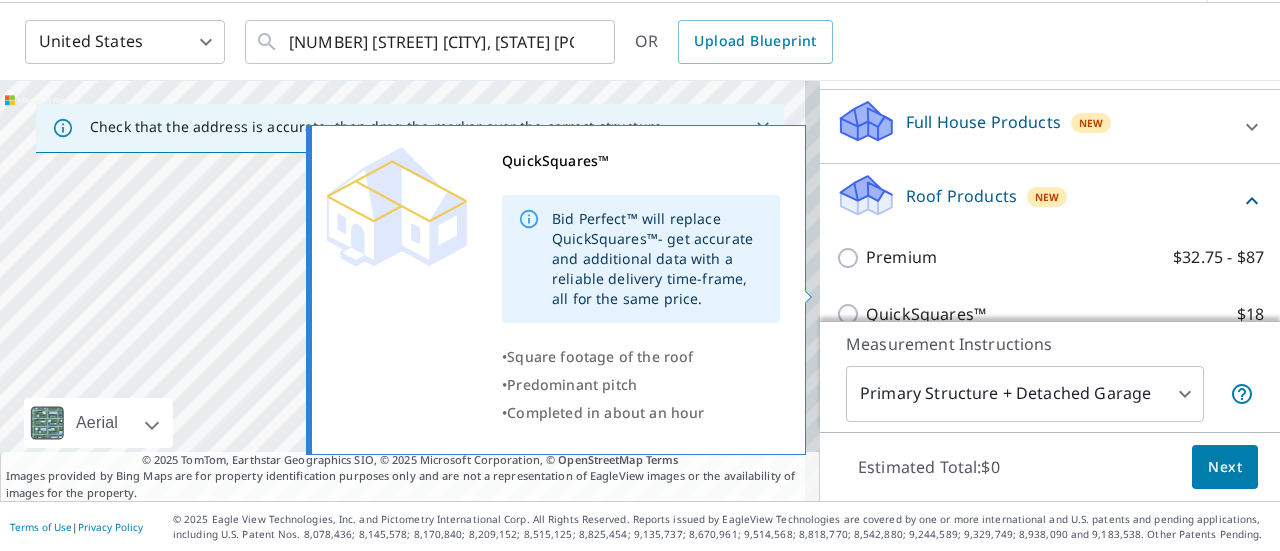 click on "QuickSquares™ $18" at bounding box center [851, 314] 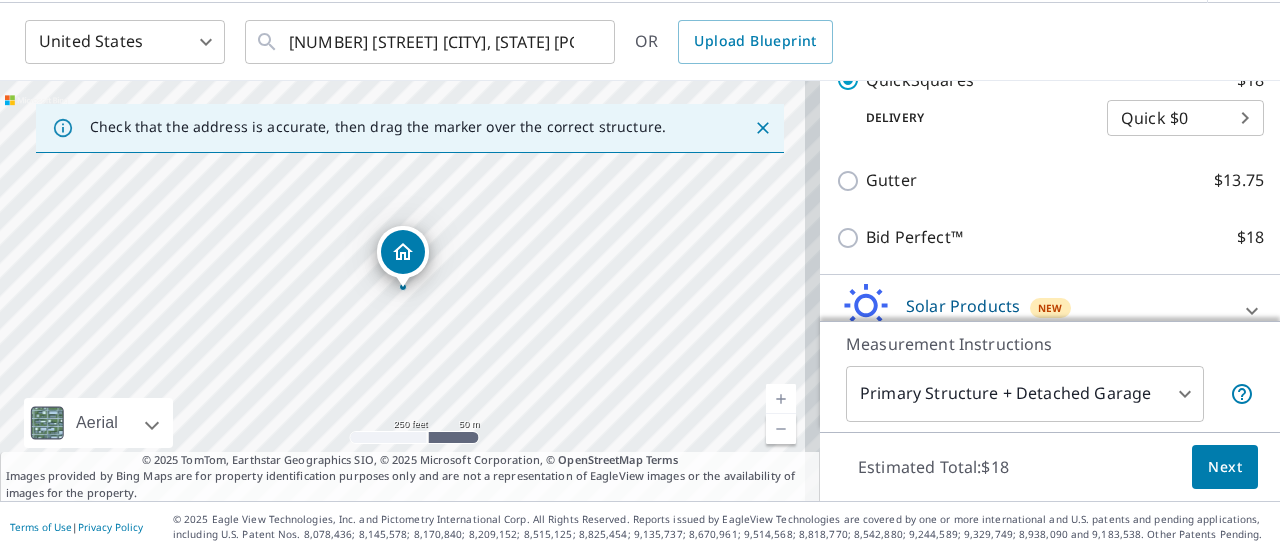 scroll, scrollTop: 554, scrollLeft: 0, axis: vertical 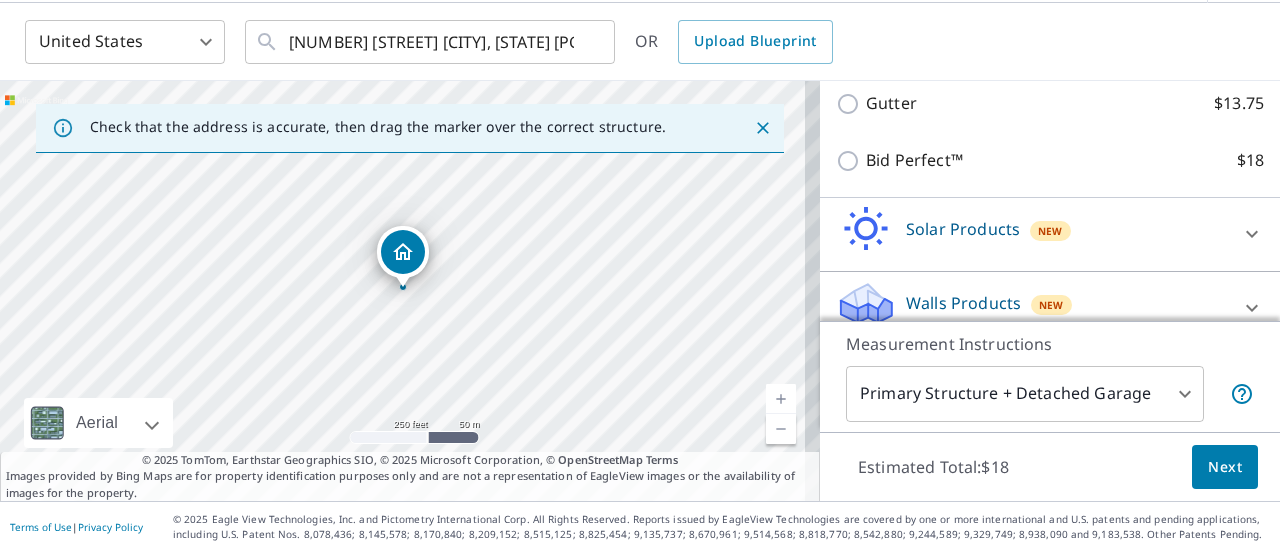 click 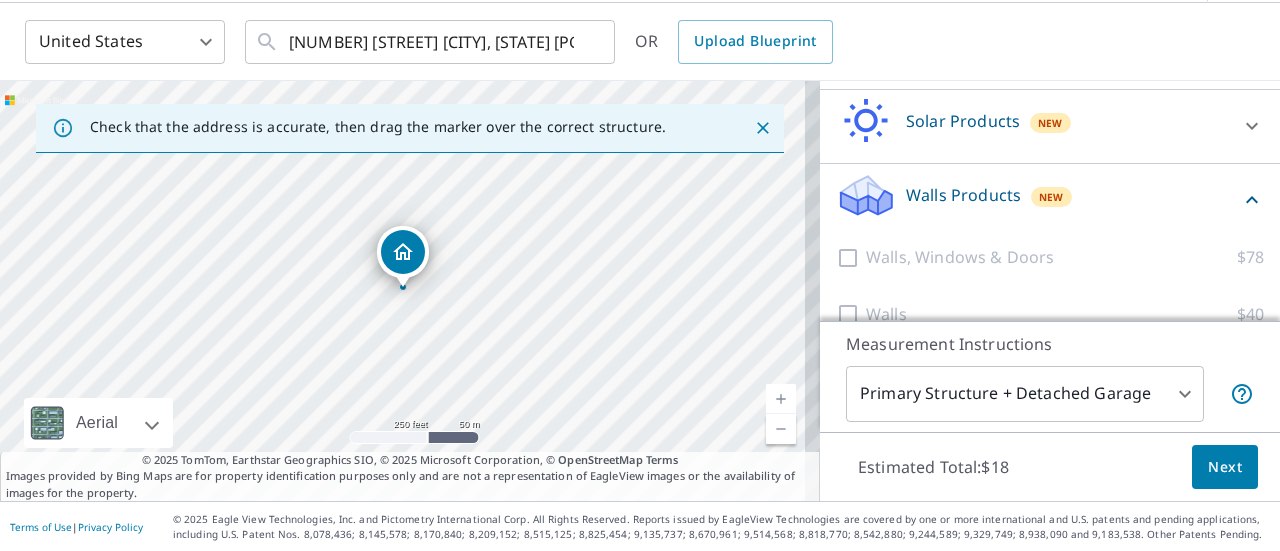 scroll, scrollTop: 668, scrollLeft: 0, axis: vertical 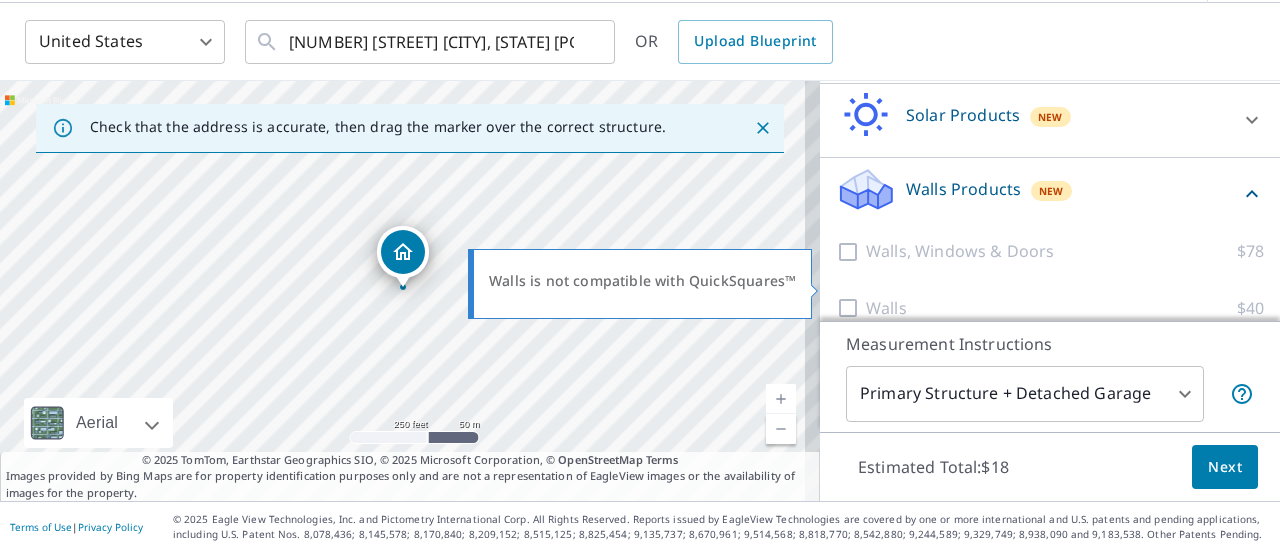 click at bounding box center [851, 308] 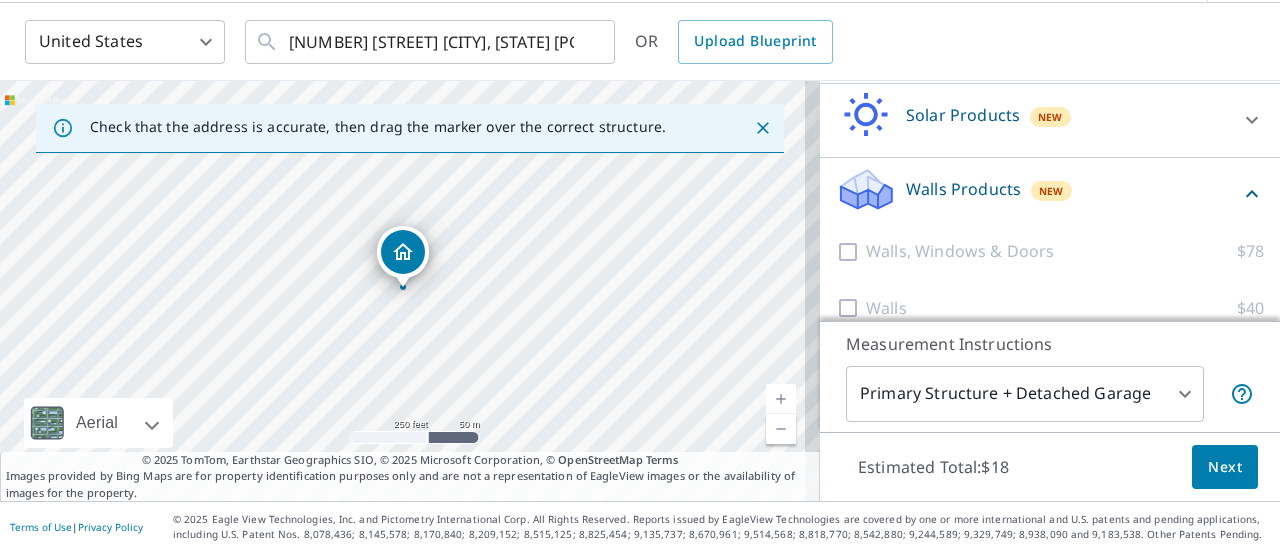 click on "Walls $40" at bounding box center (1050, 308) 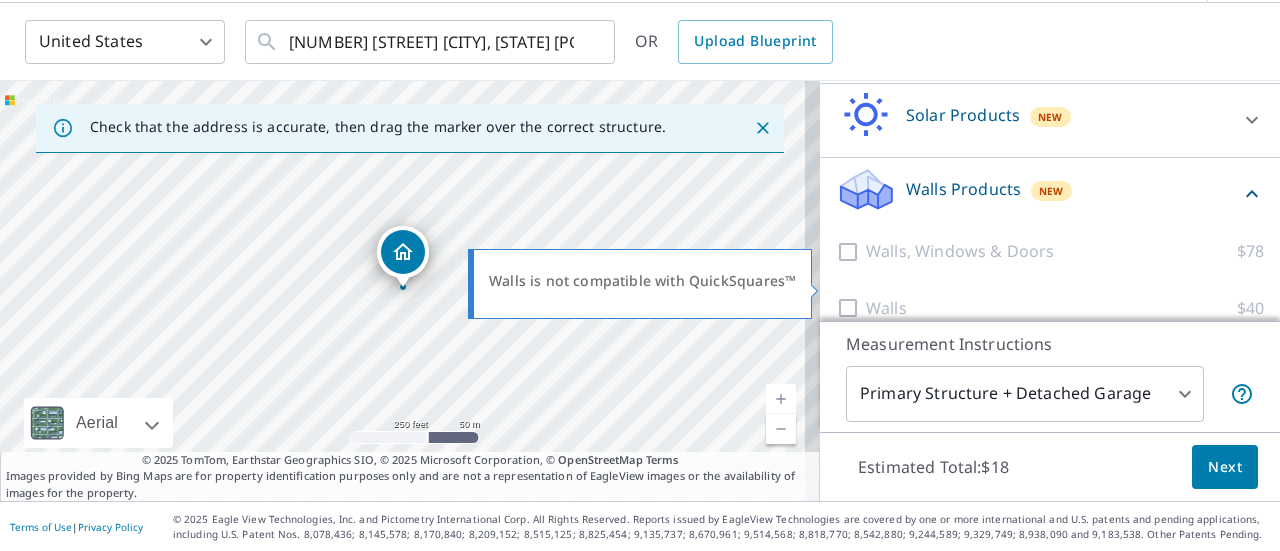 click on "Walls $40" at bounding box center [1065, 308] 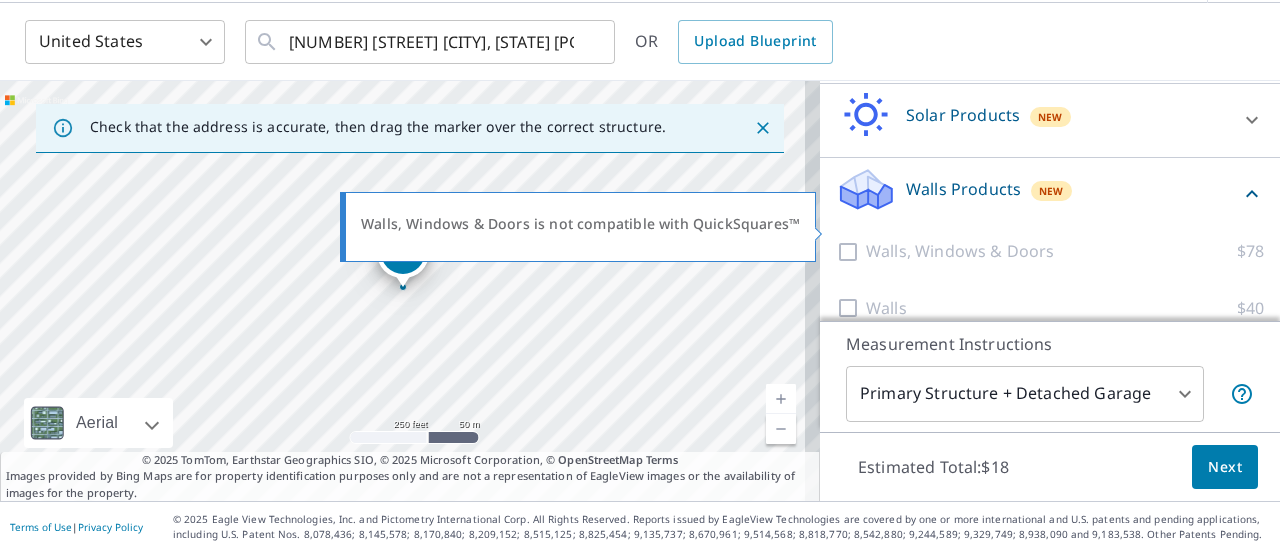 click on "Walls, Windows & Doors" at bounding box center (960, 251) 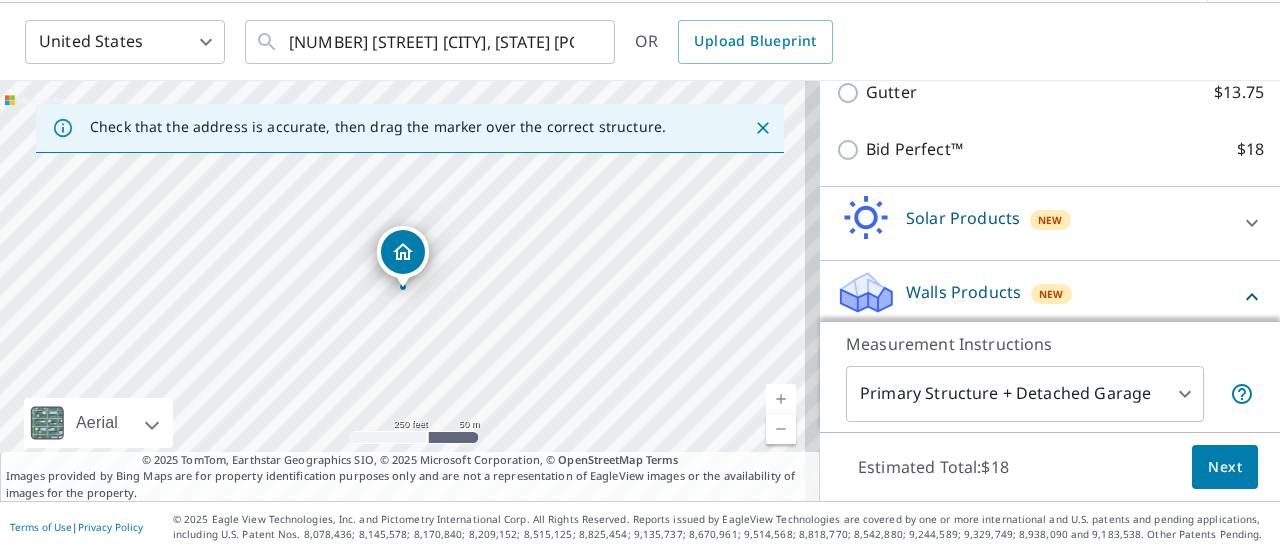scroll, scrollTop: 538, scrollLeft: 0, axis: vertical 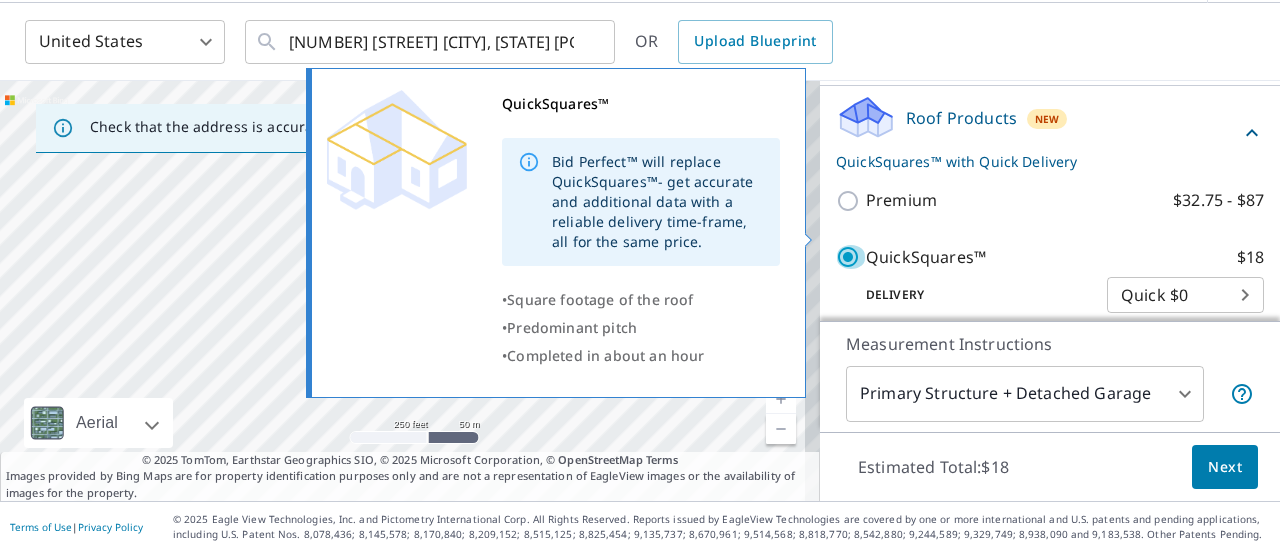click on "QuickSquares™ $18" at bounding box center [851, 257] 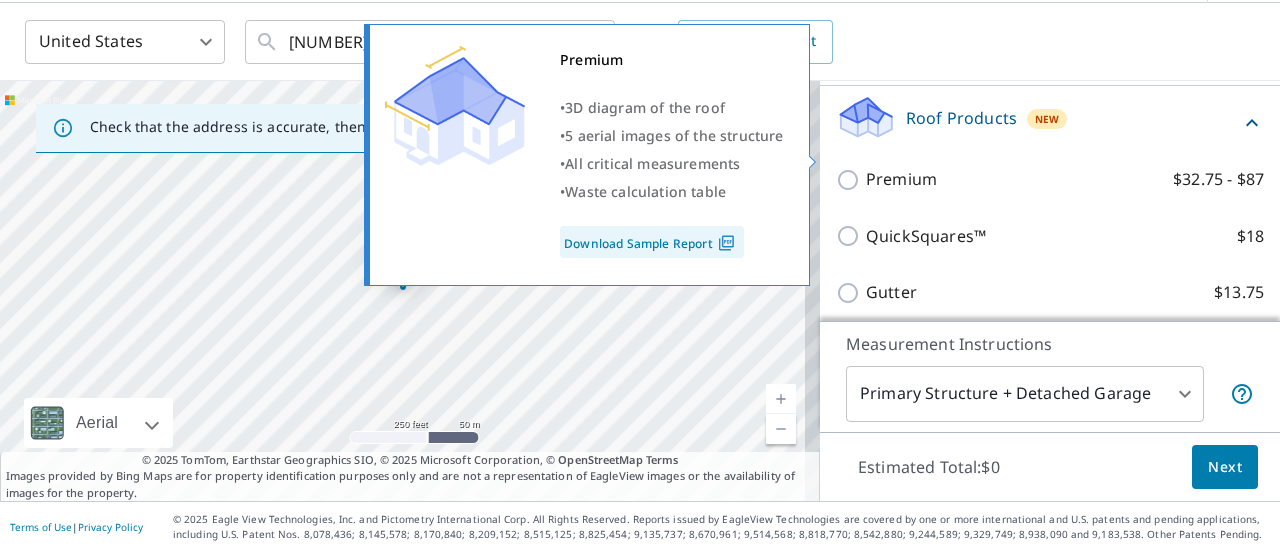 click on "Premium" at bounding box center (901, 179) 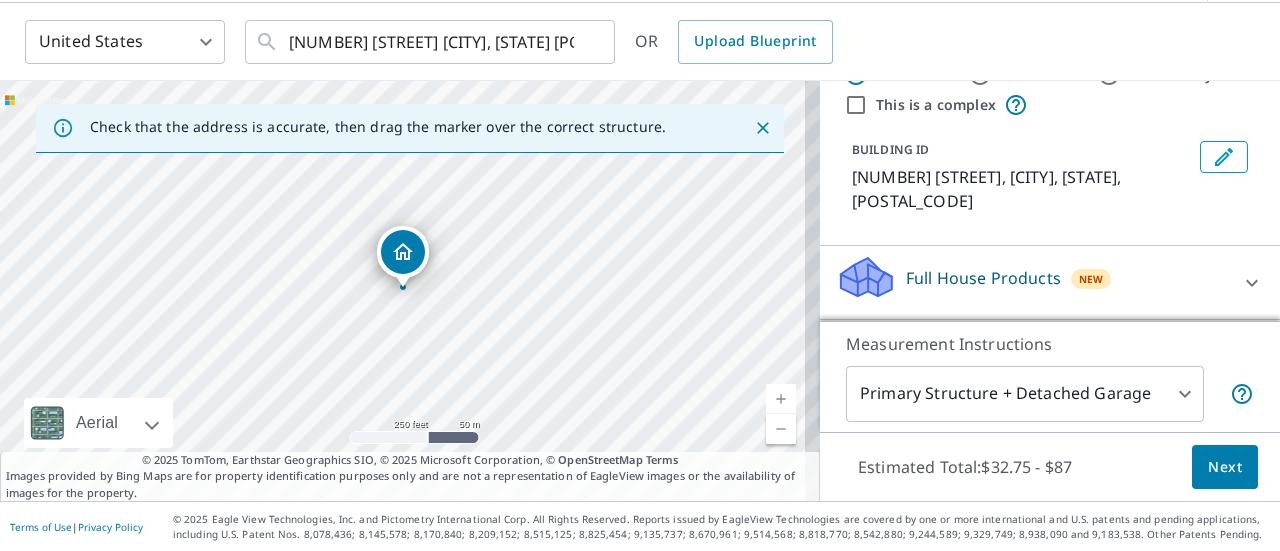 scroll, scrollTop: 60, scrollLeft: 0, axis: vertical 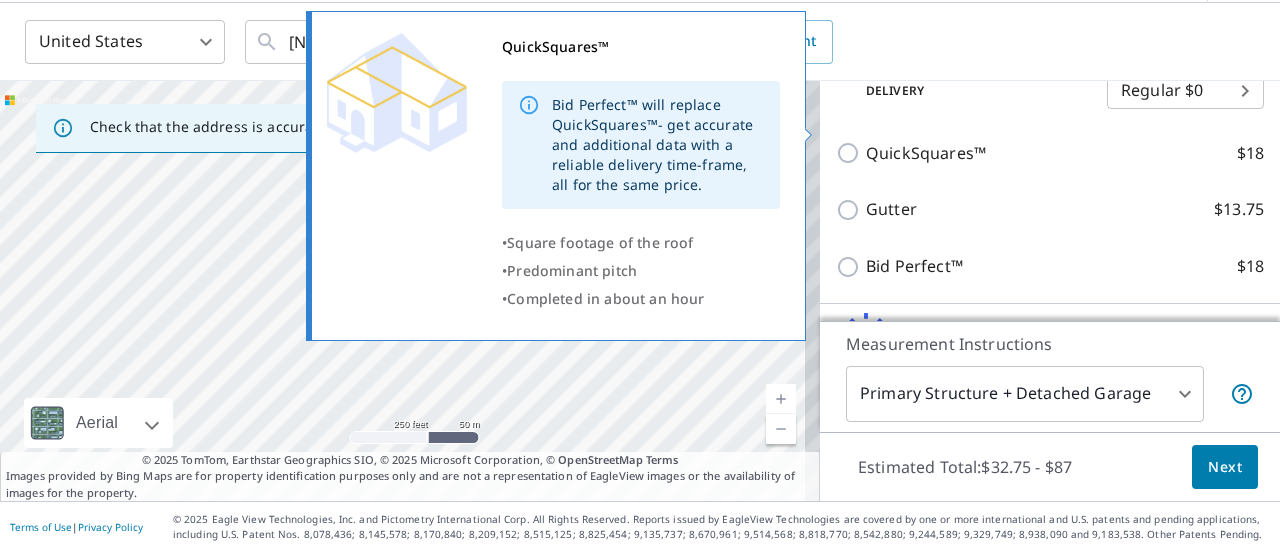 click on "QuickSquares™ $18" at bounding box center (851, 153) 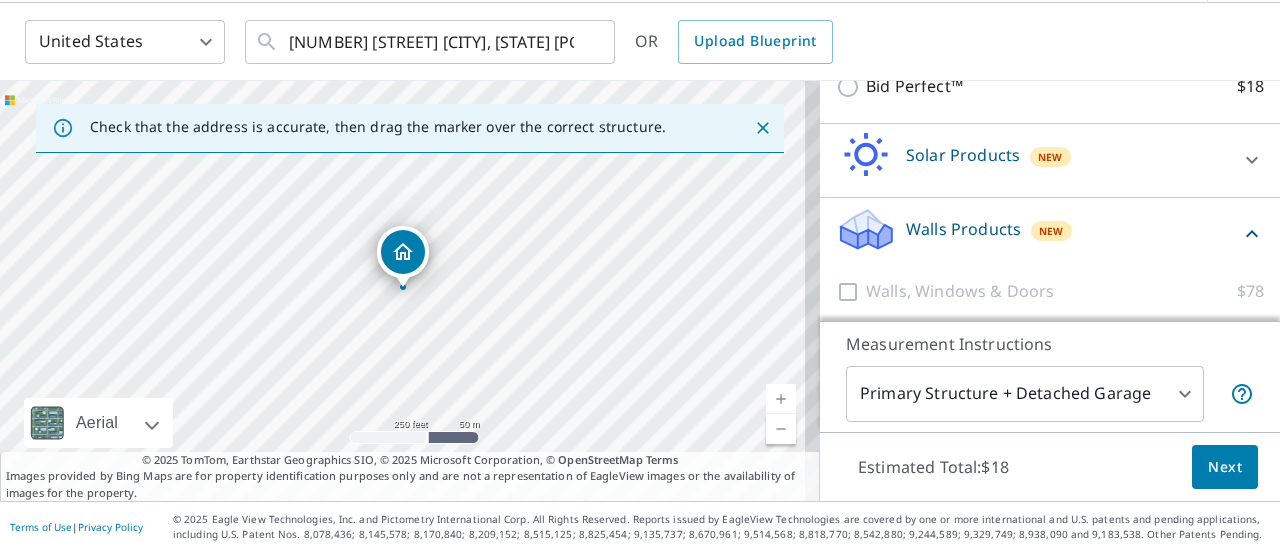 scroll, scrollTop: 668, scrollLeft: 0, axis: vertical 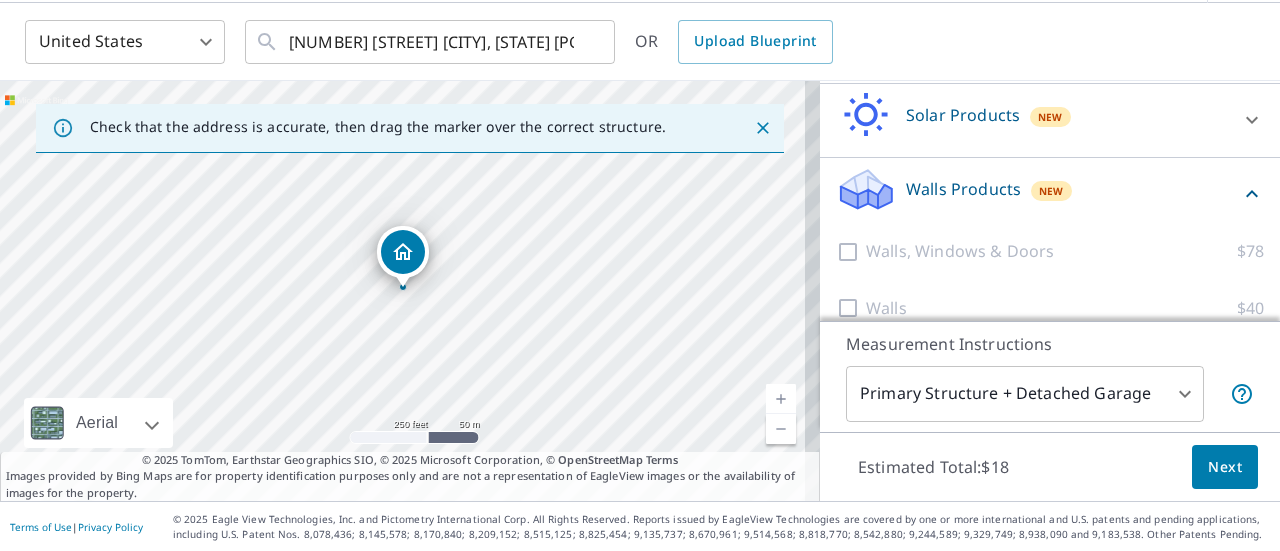 click on "Next" at bounding box center (1225, 467) 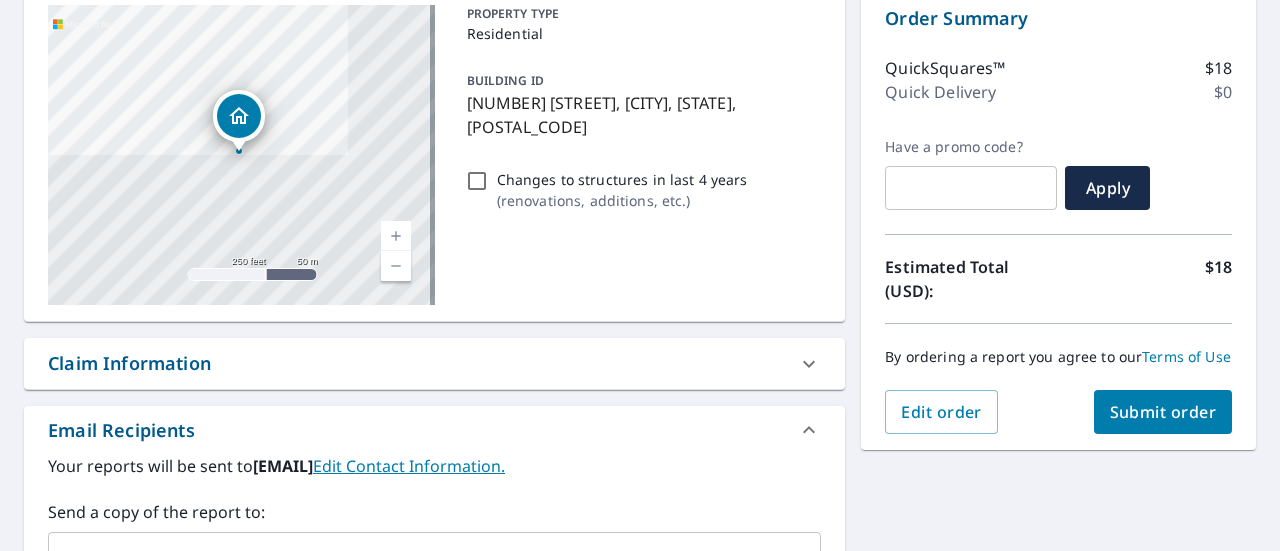 scroll, scrollTop: 215, scrollLeft: 0, axis: vertical 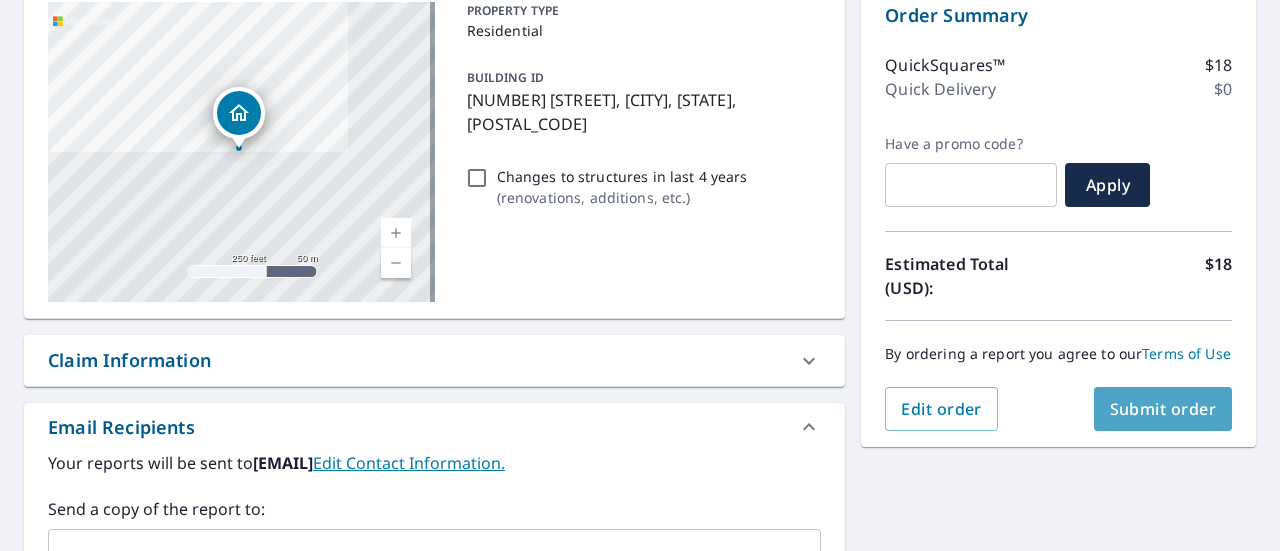 click on "Submit order" at bounding box center (1163, 409) 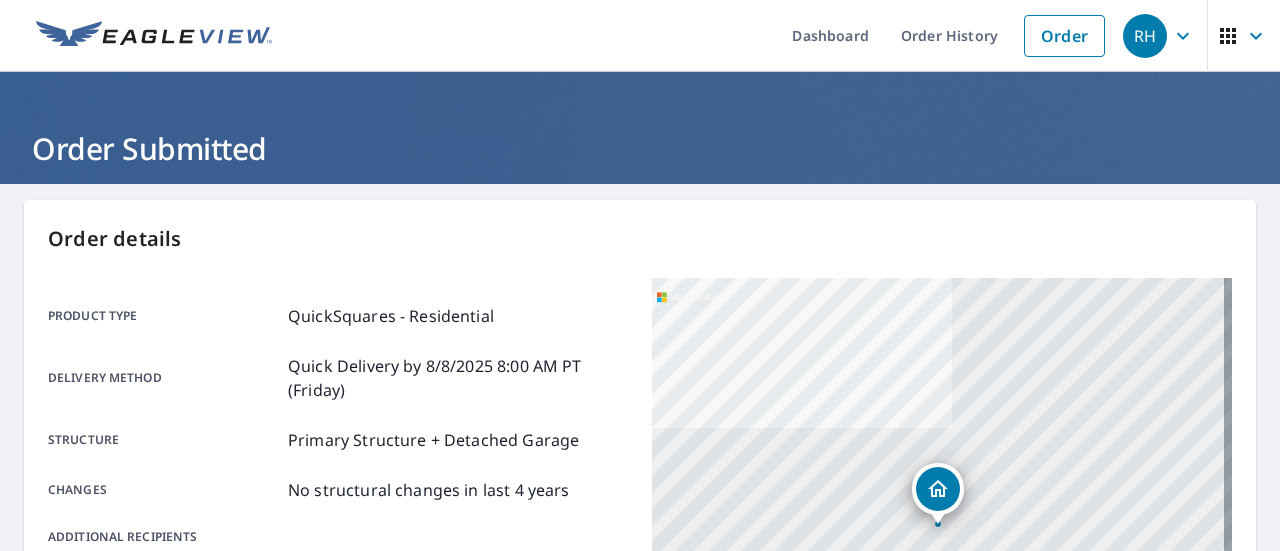 scroll, scrollTop: 0, scrollLeft: 0, axis: both 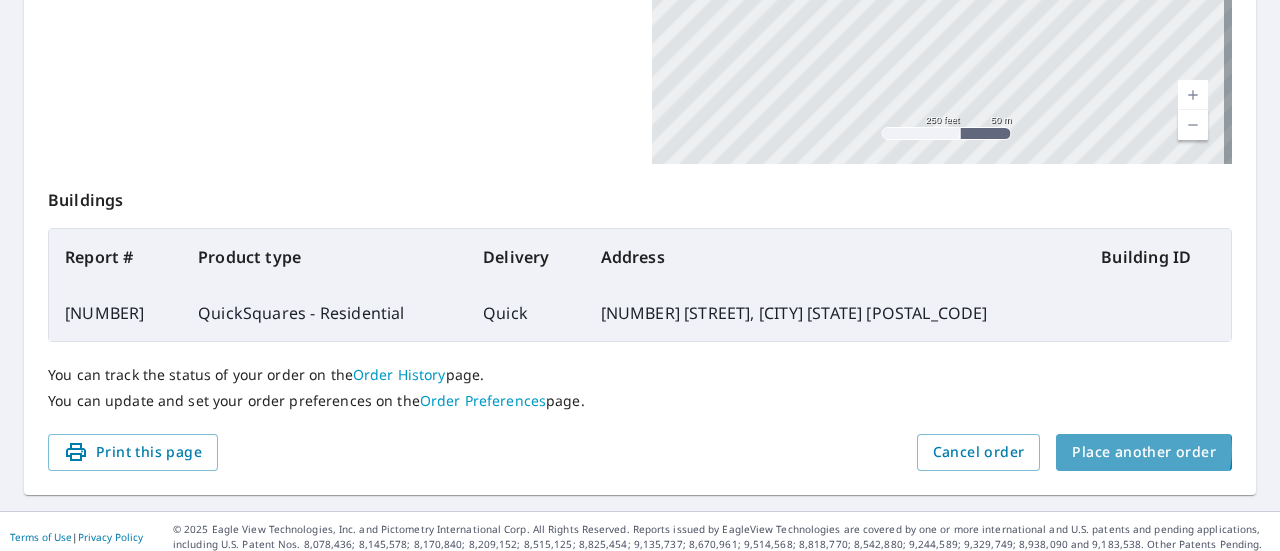 click on "Place another order" at bounding box center [1144, 452] 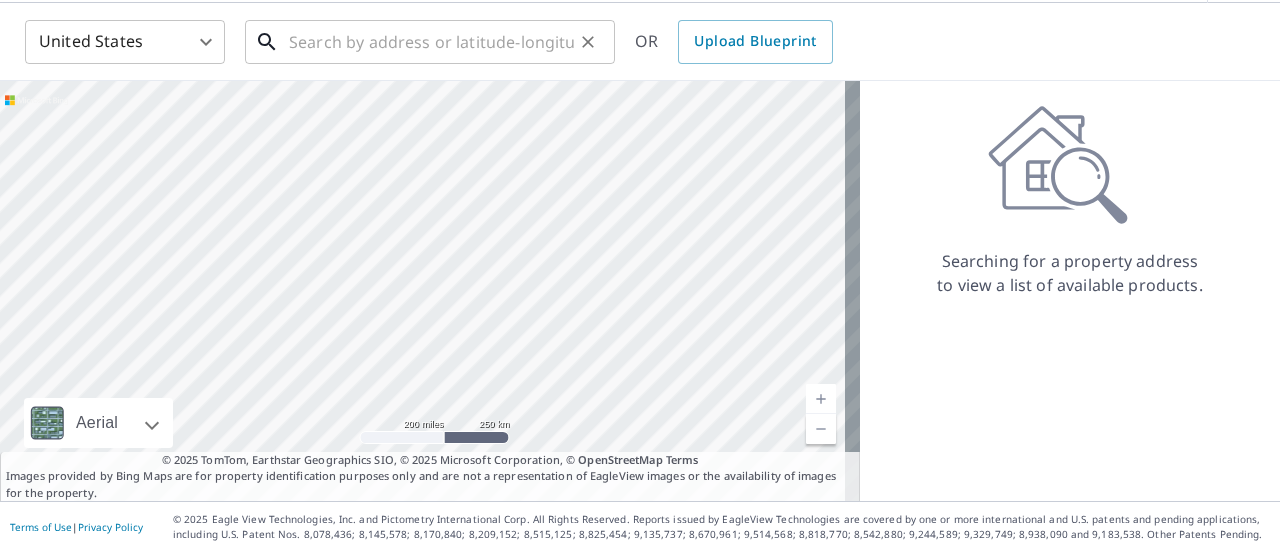 click at bounding box center (431, 42) 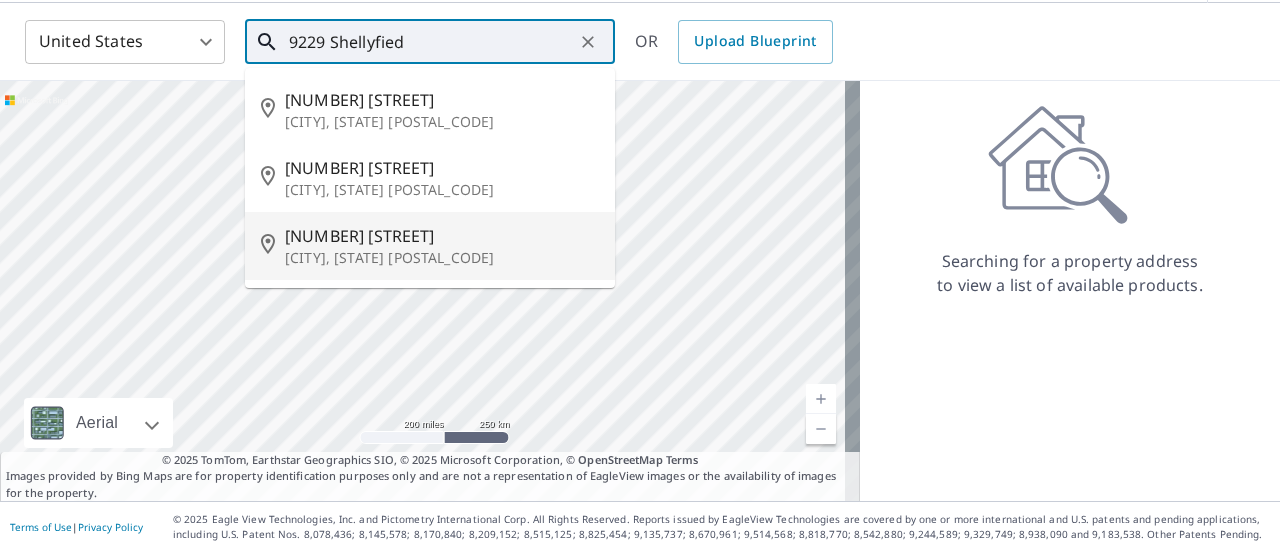 click on "[NUMBER] [STREET]" at bounding box center (442, 236) 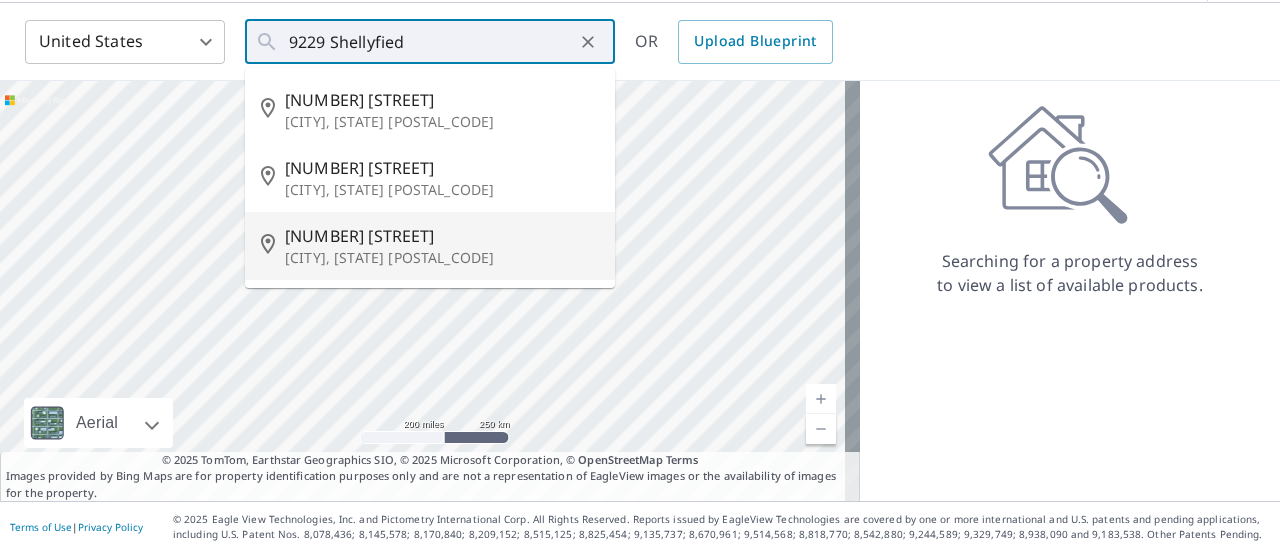 type on "[NUMBER] [STREET] [CITY], [STATE] [POSTAL_CODE]" 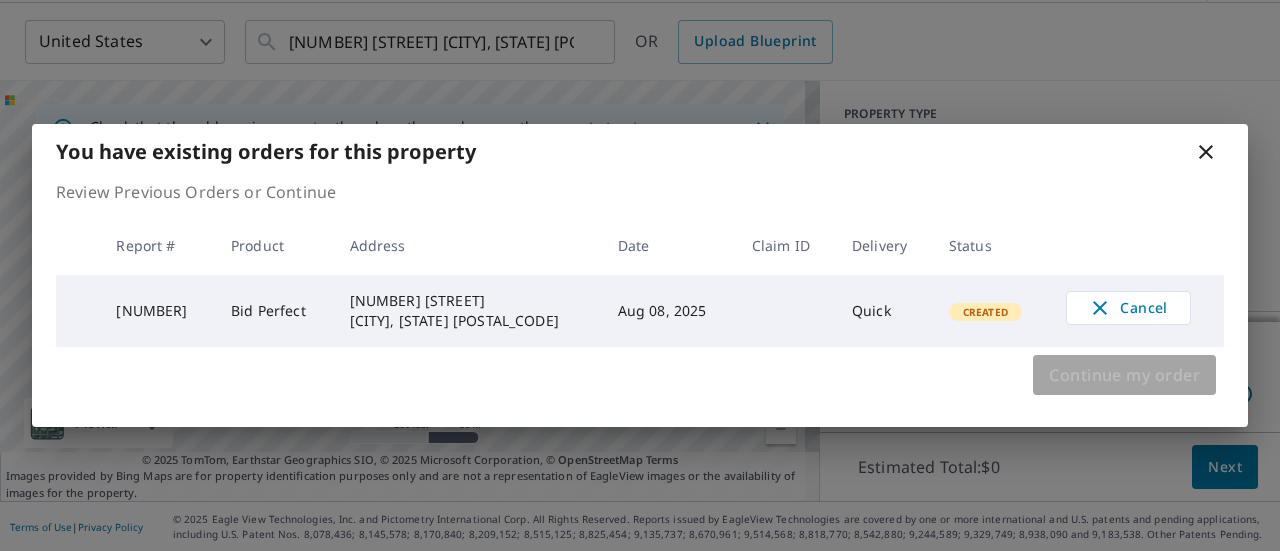 click on "Continue my order" at bounding box center [1124, 375] 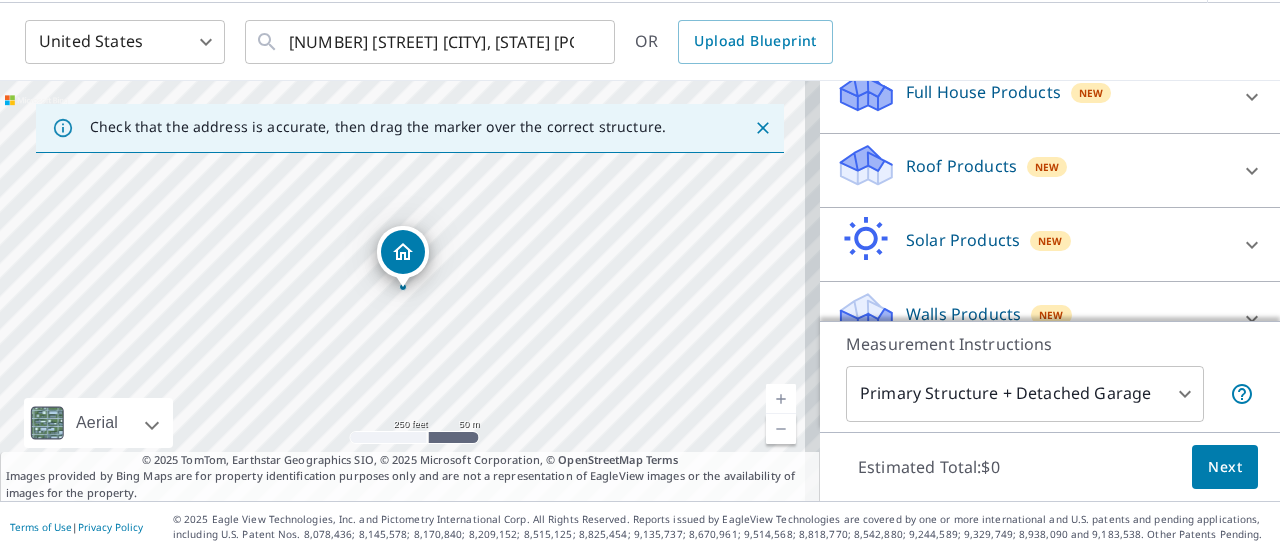scroll, scrollTop: 261, scrollLeft: 0, axis: vertical 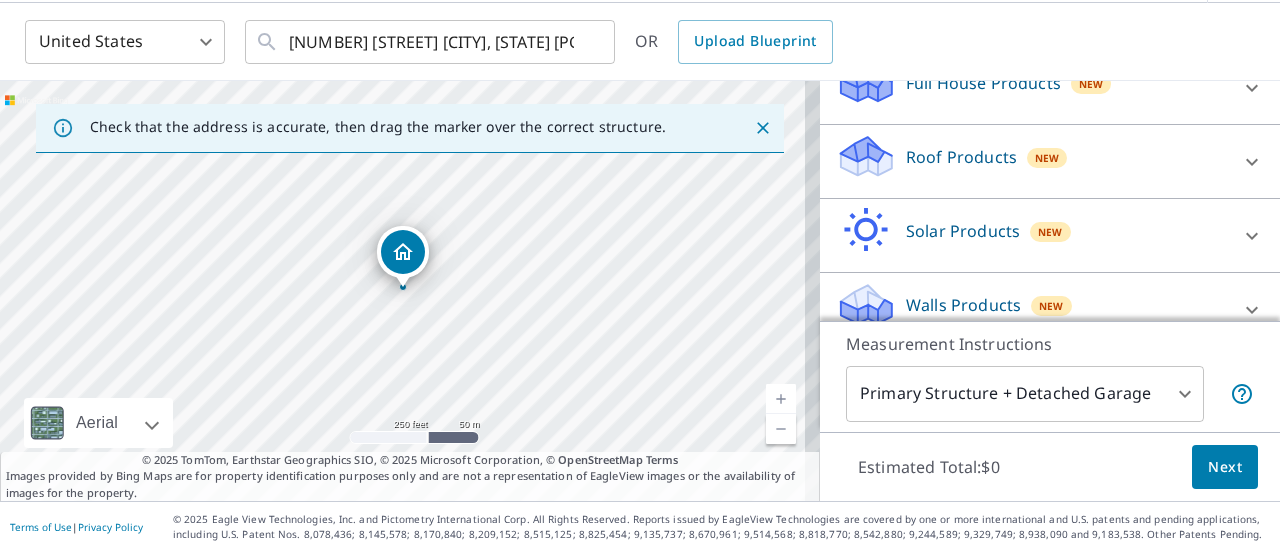 drag, startPoint x: 1216, startPoint y: 277, endPoint x: 1234, endPoint y: 287, distance: 20.59126 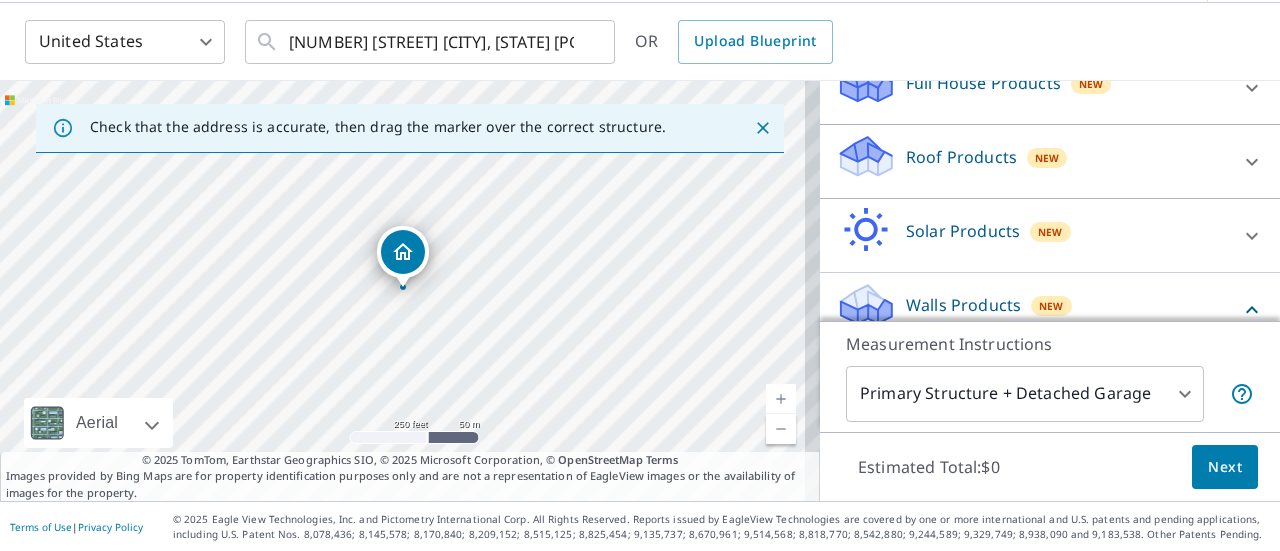 scroll, scrollTop: 375, scrollLeft: 0, axis: vertical 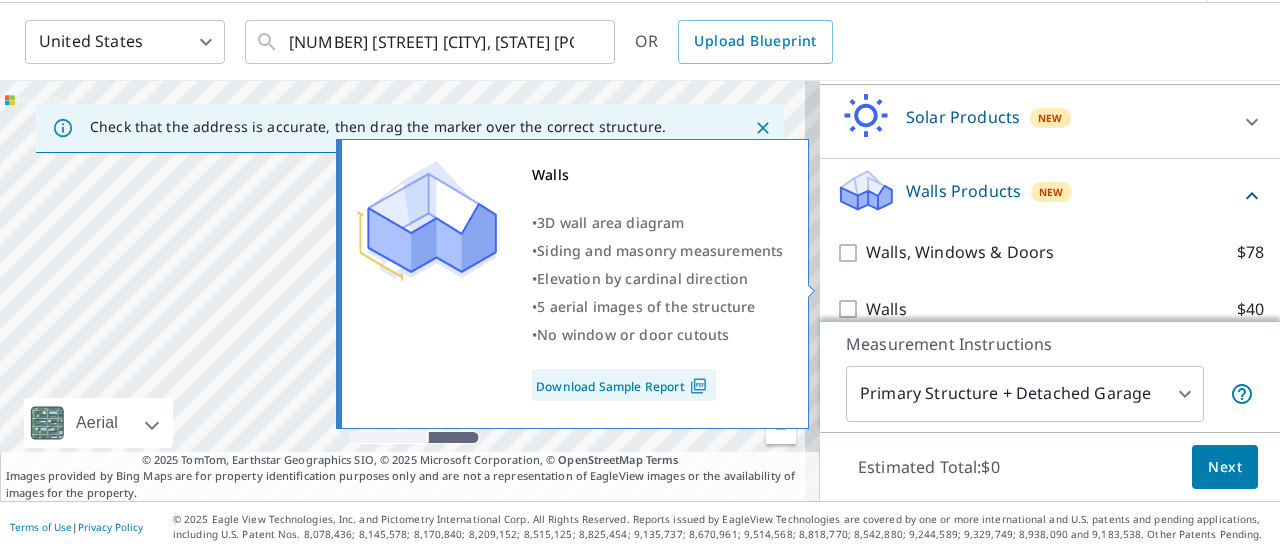 click on "Walls" at bounding box center [886, 309] 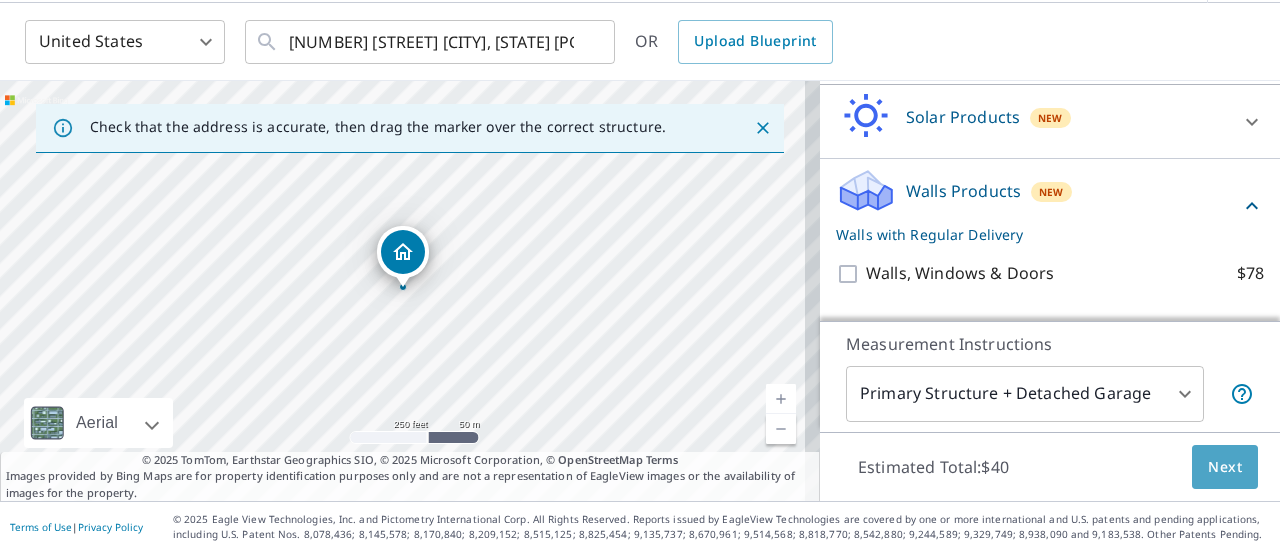 click on "Next" at bounding box center (1225, 467) 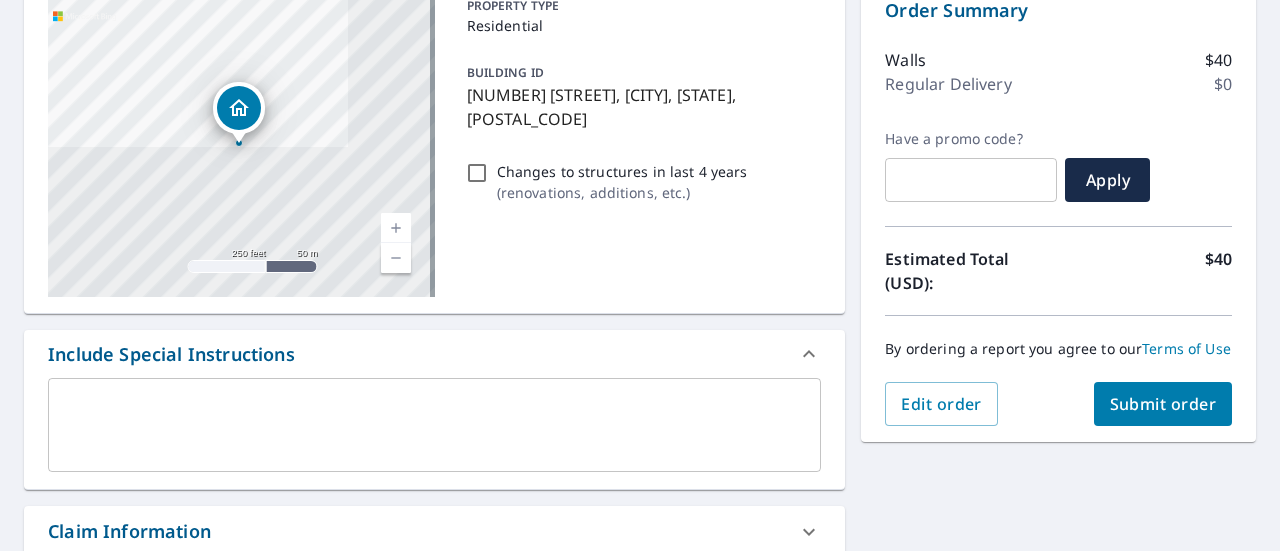 scroll, scrollTop: 224, scrollLeft: 0, axis: vertical 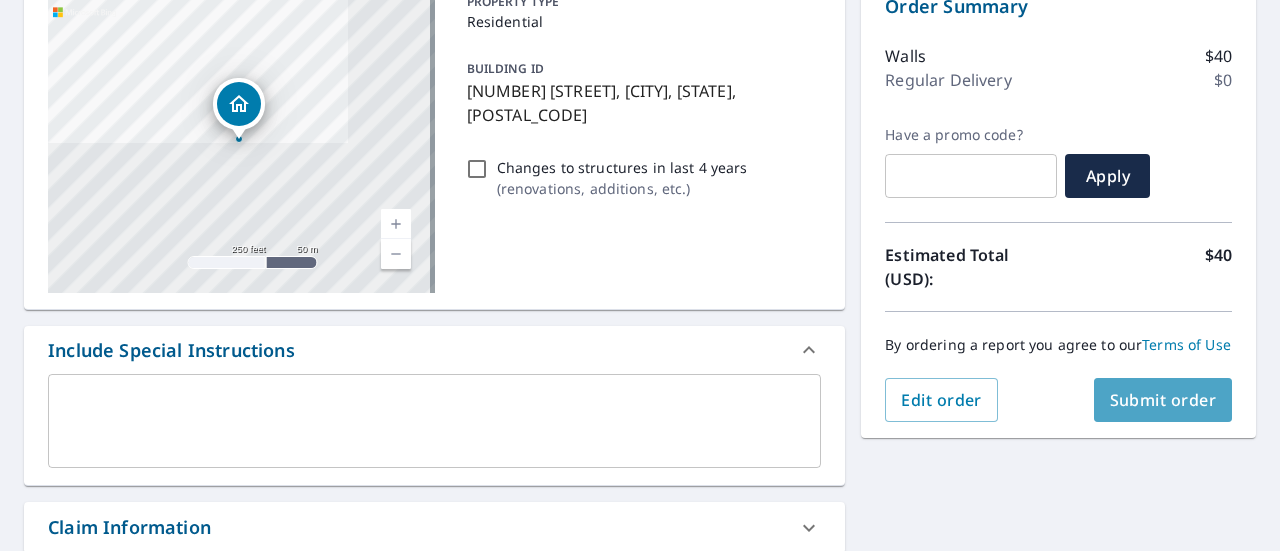 click on "Submit order" at bounding box center (1163, 400) 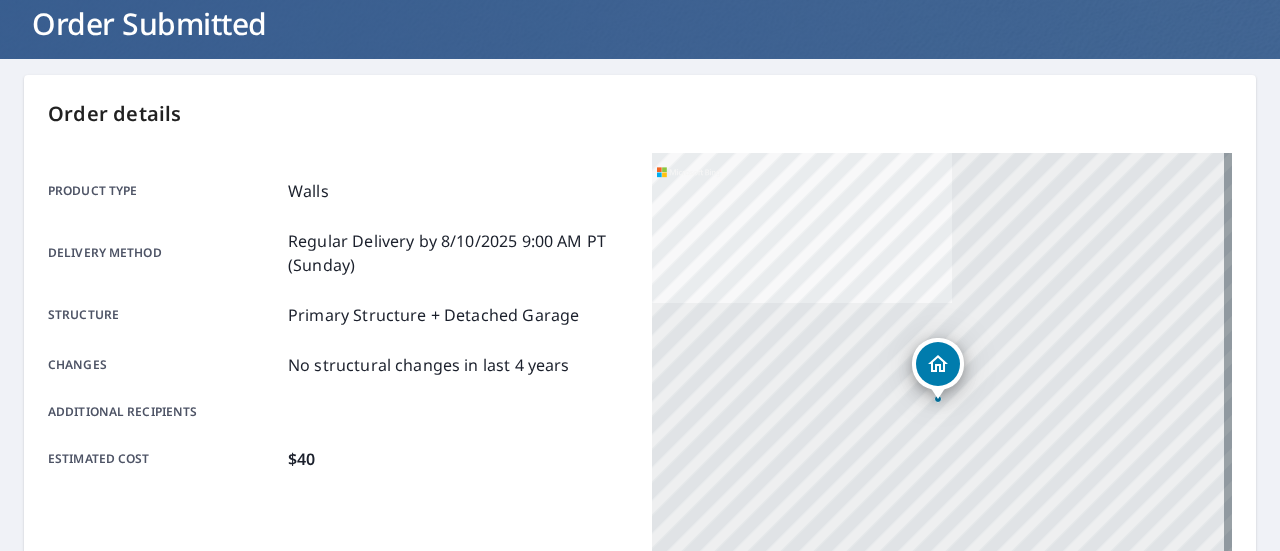 scroll, scrollTop: 0, scrollLeft: 0, axis: both 